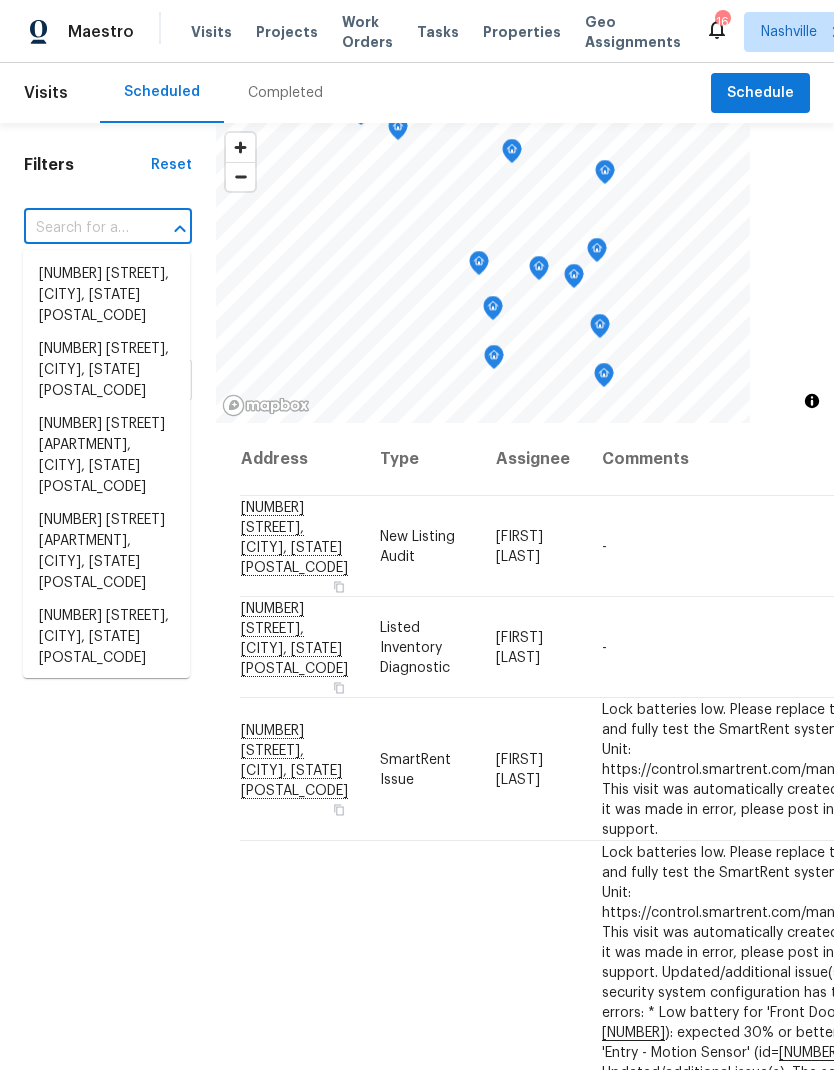 scroll, scrollTop: 0, scrollLeft: 0, axis: both 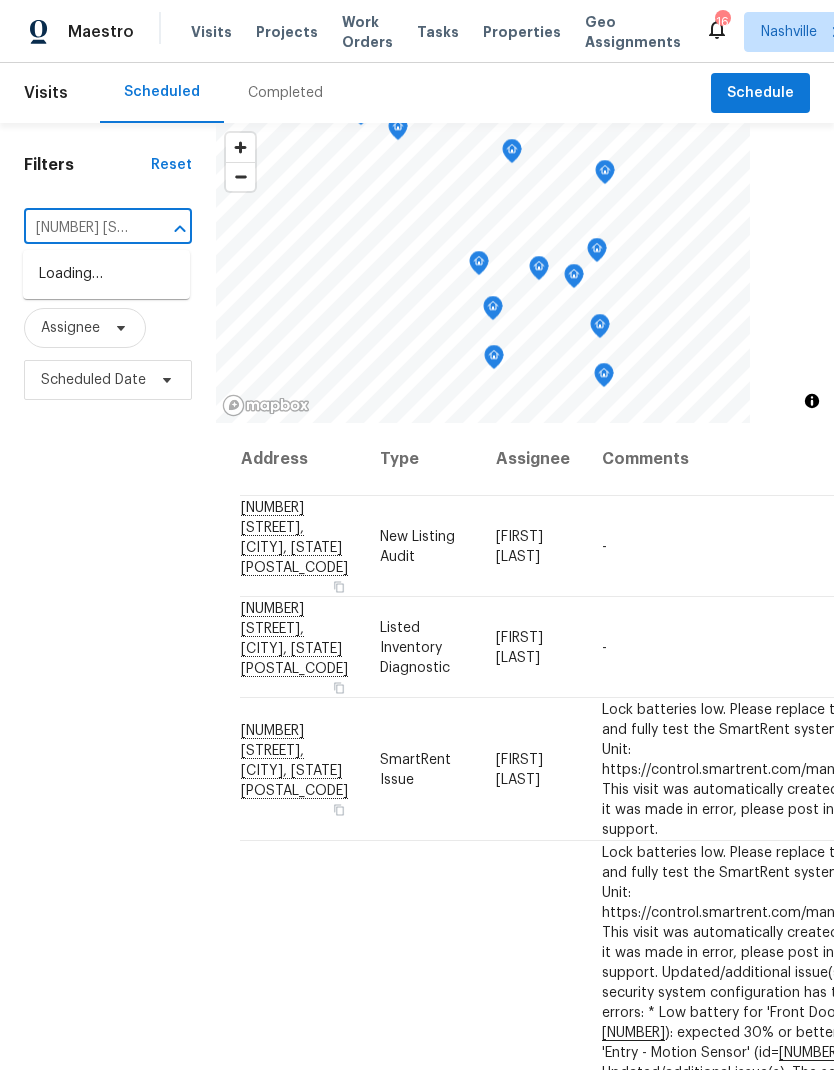 type on "[NUMBER] [STREET]" 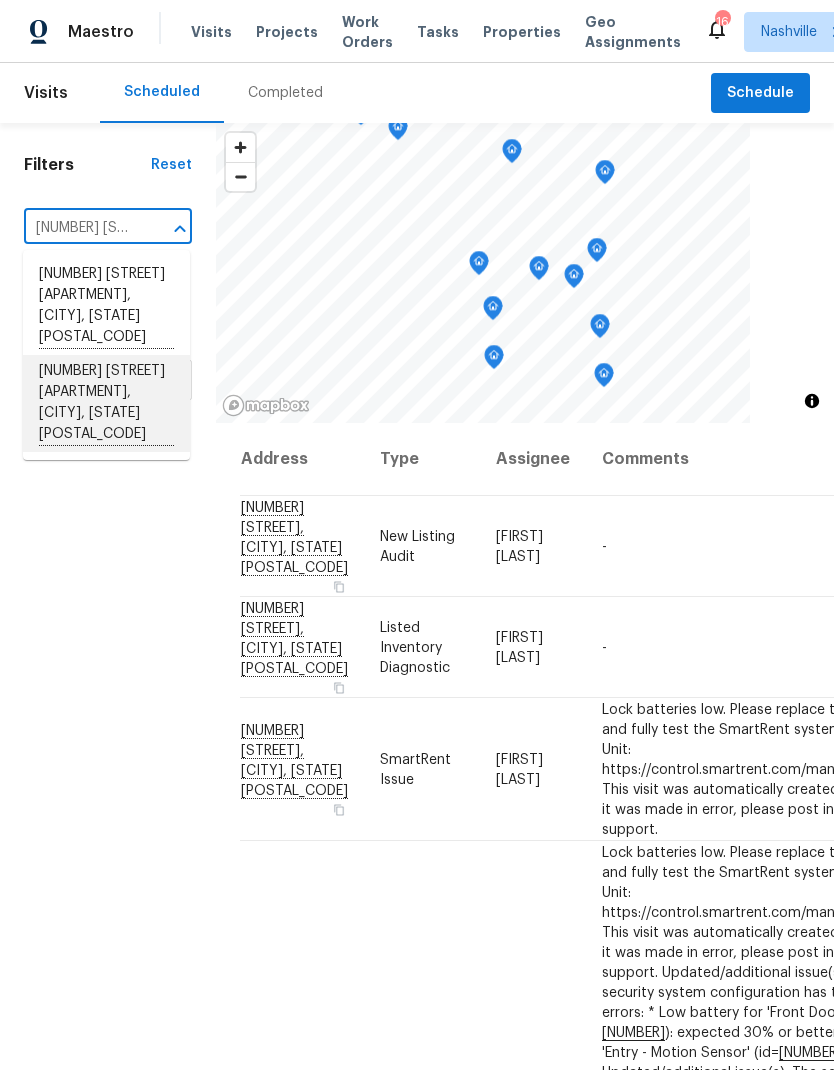 click on "[NUMBER] [STREET] [APARTMENT], [CITY], [STATE] [POSTAL_CODE]" at bounding box center (106, 403) 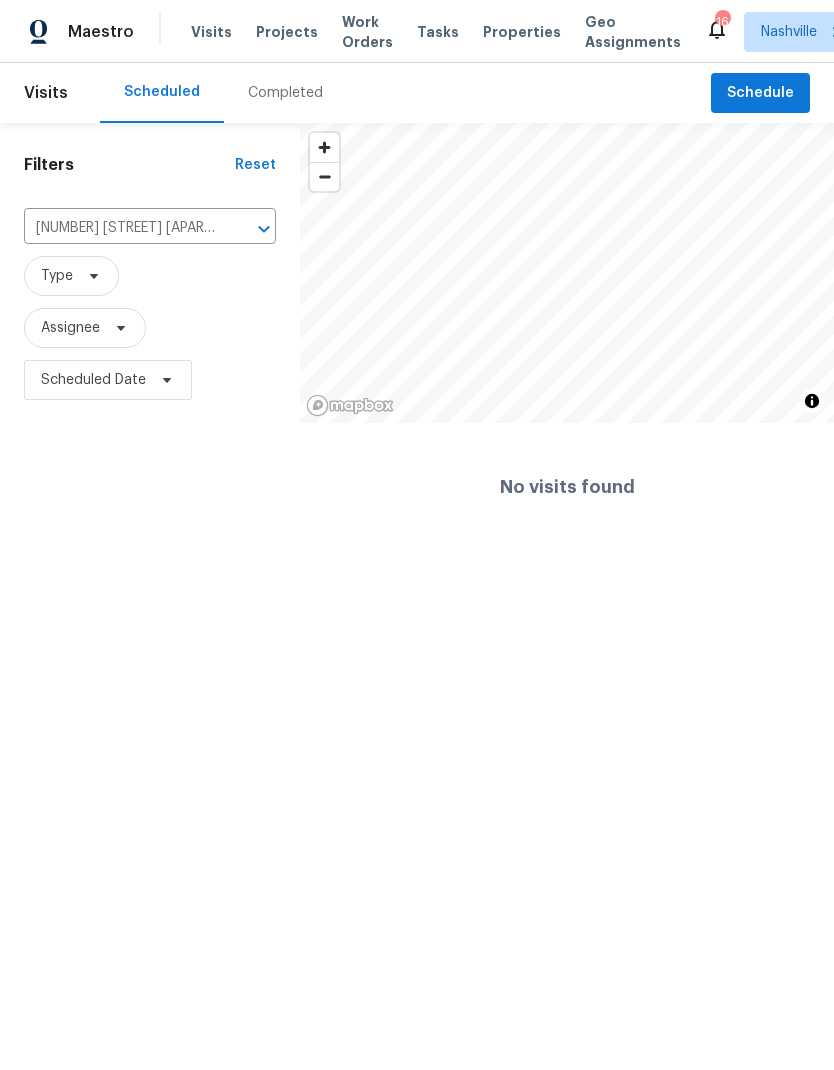 click on "Work Orders" at bounding box center (367, 32) 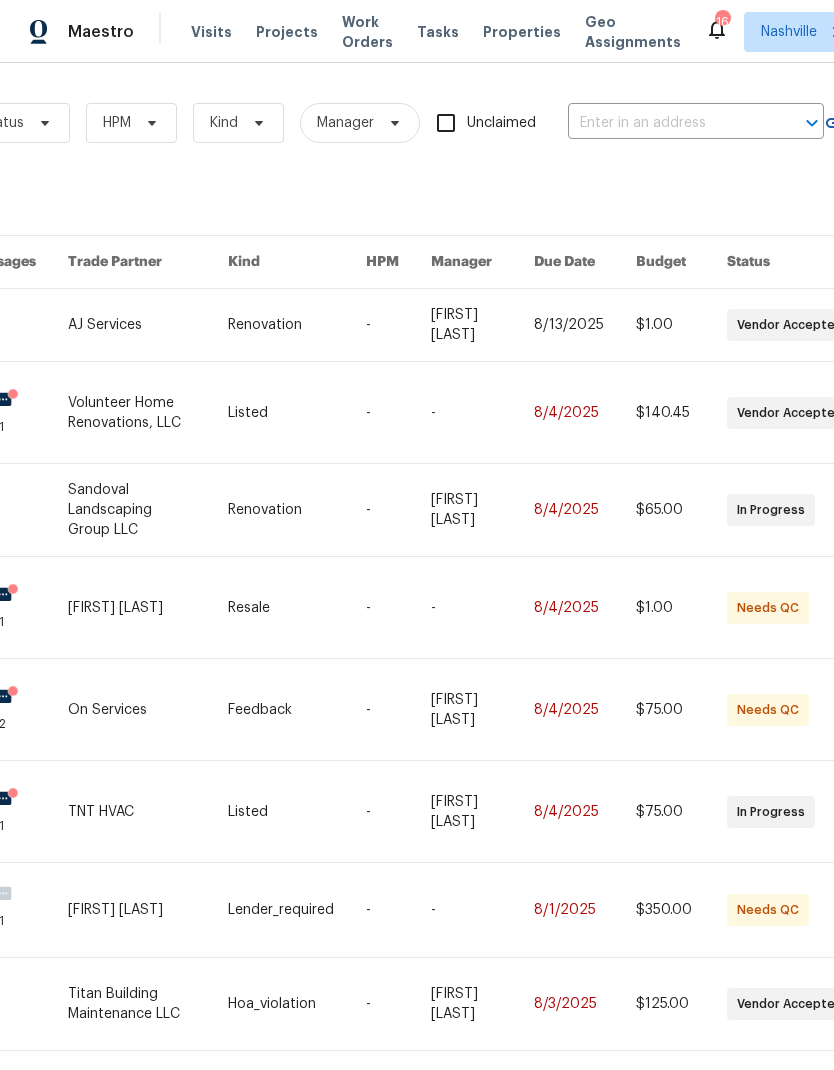 scroll, scrollTop: 0, scrollLeft: 277, axis: horizontal 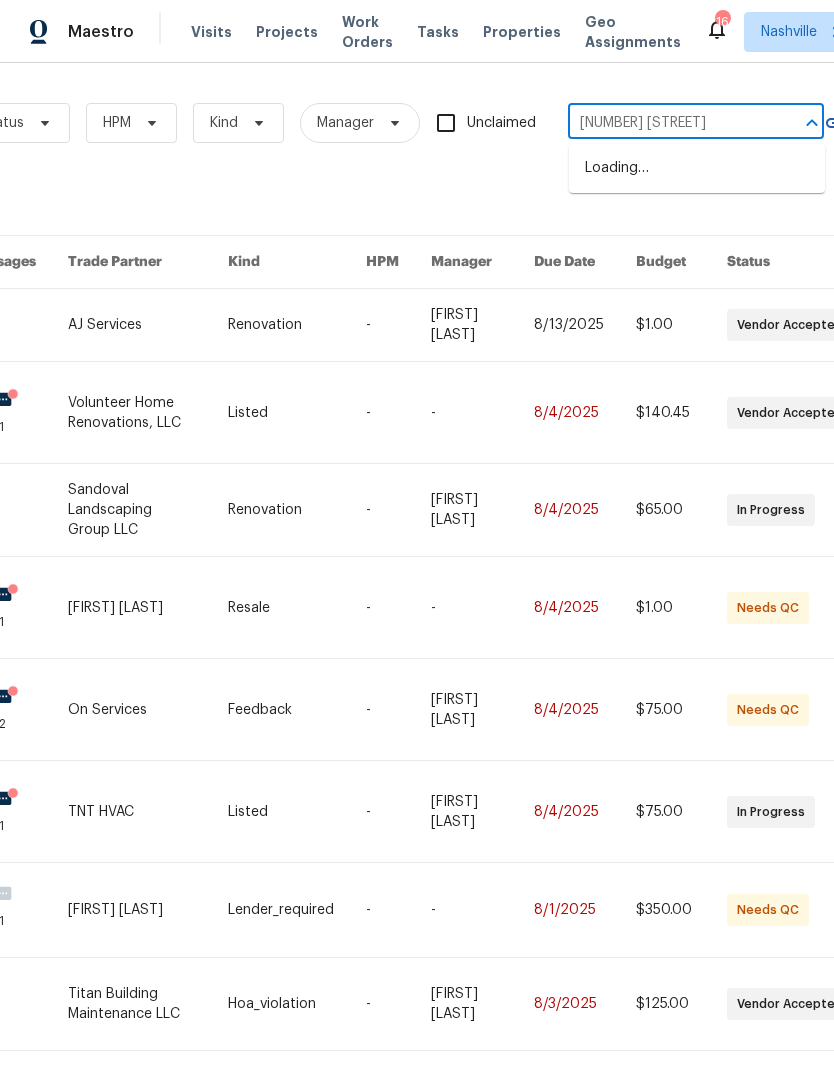 type on "[NUMBER] [STREET]" 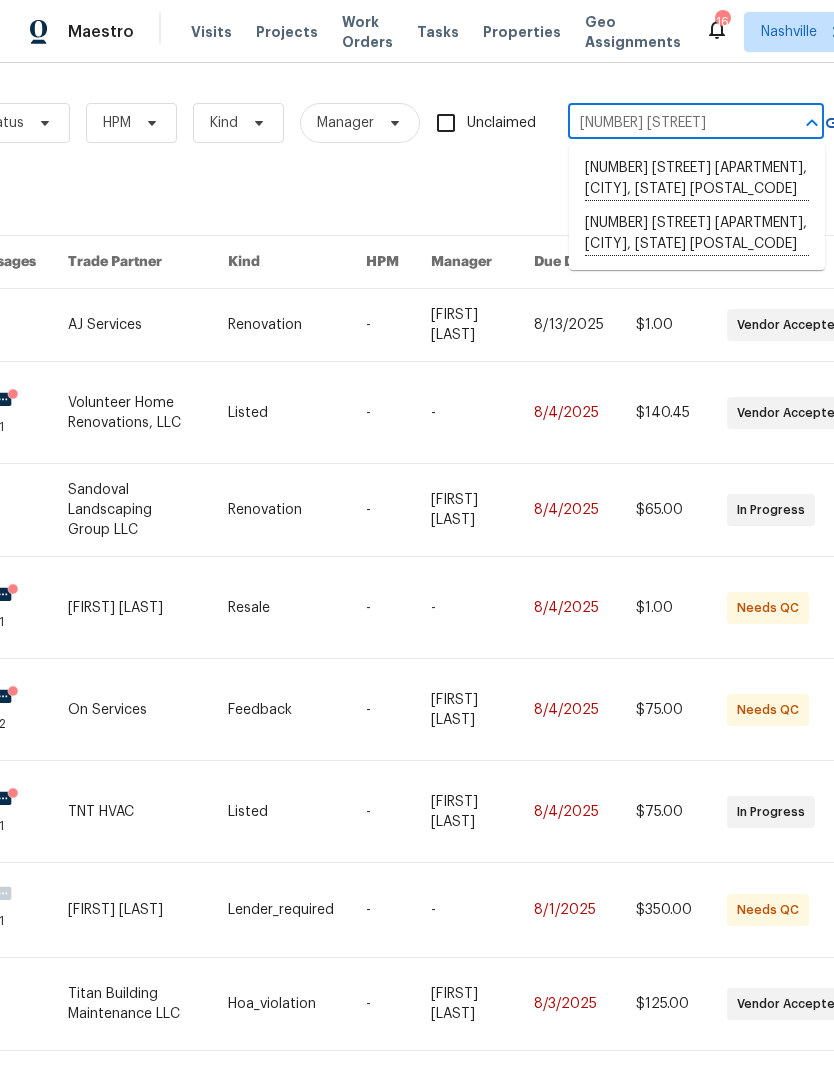 click on "[NUMBER] [STREET] [APARTMENT], [CITY], [STATE] [POSTAL_CODE]" at bounding box center [697, 234] 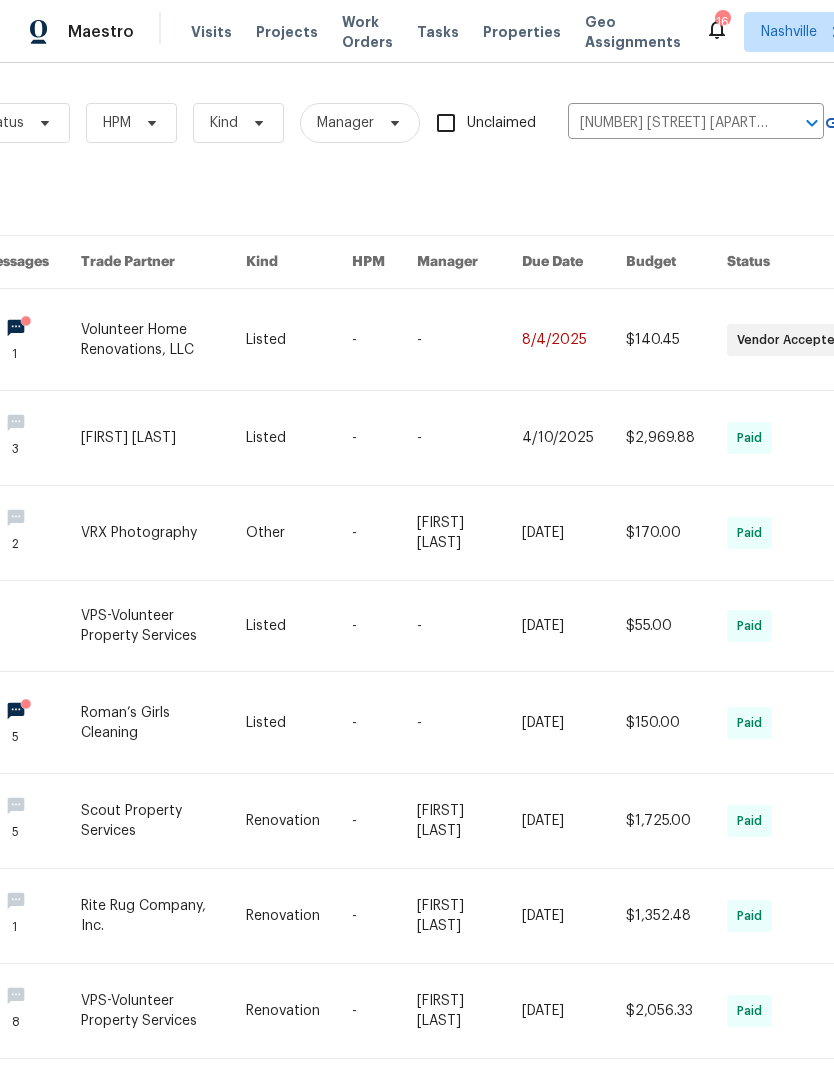 click at bounding box center [163, 339] 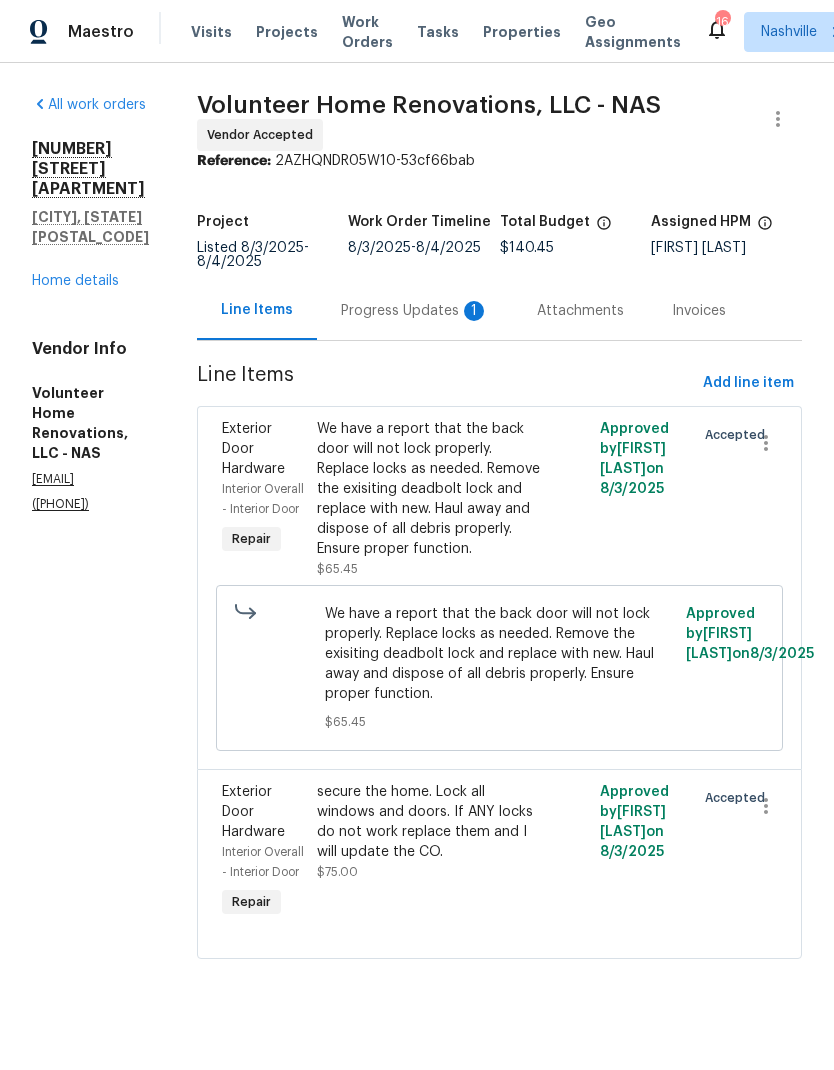 click on "Progress Updates 1" at bounding box center (415, 311) 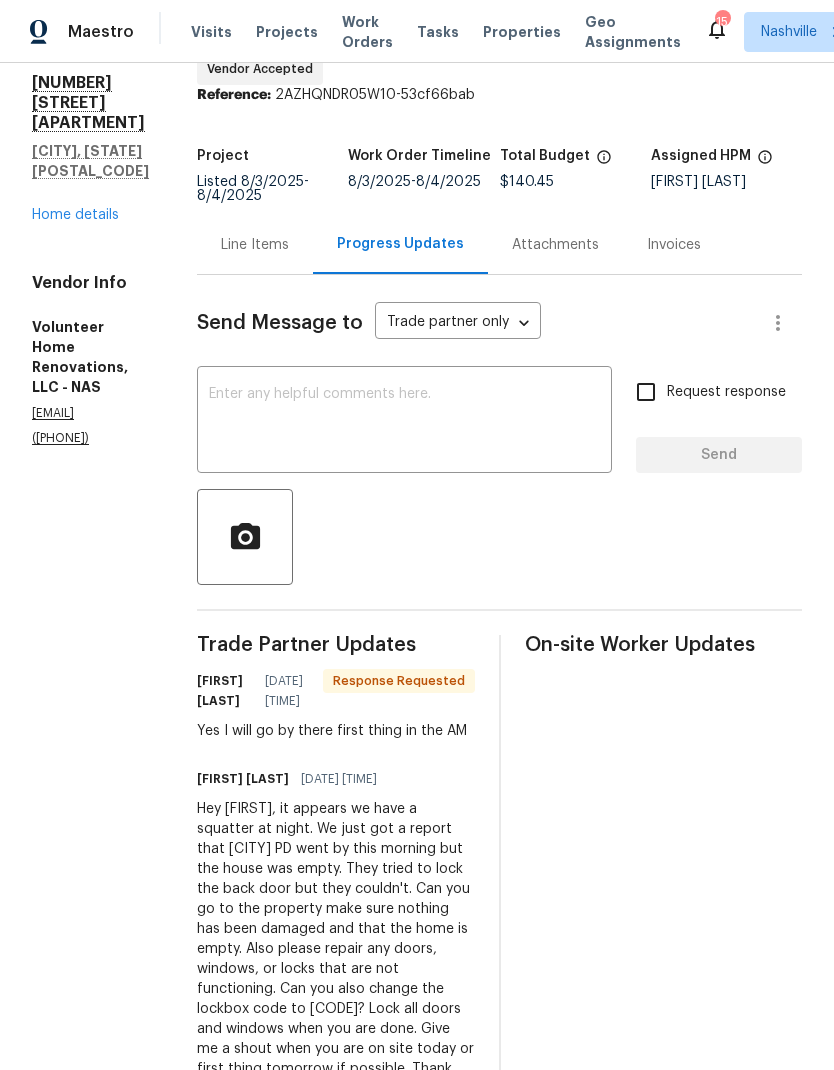 scroll, scrollTop: 65, scrollLeft: 0, axis: vertical 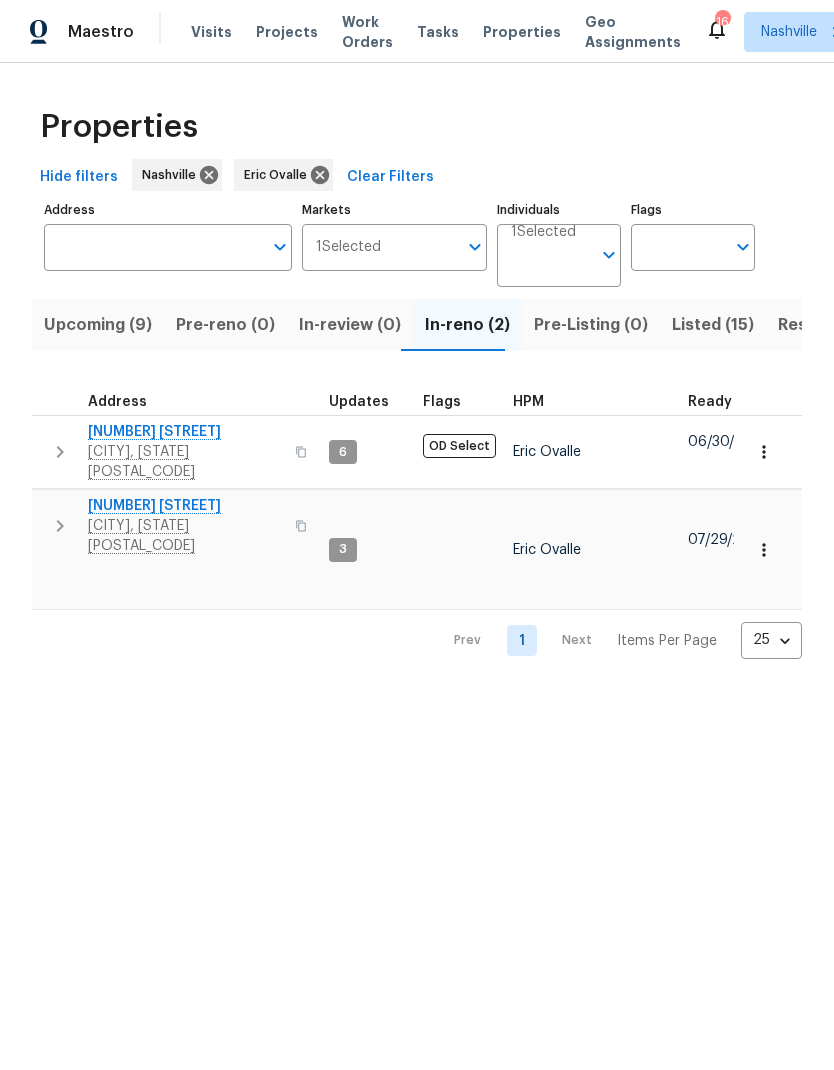 click at bounding box center (60, 526) 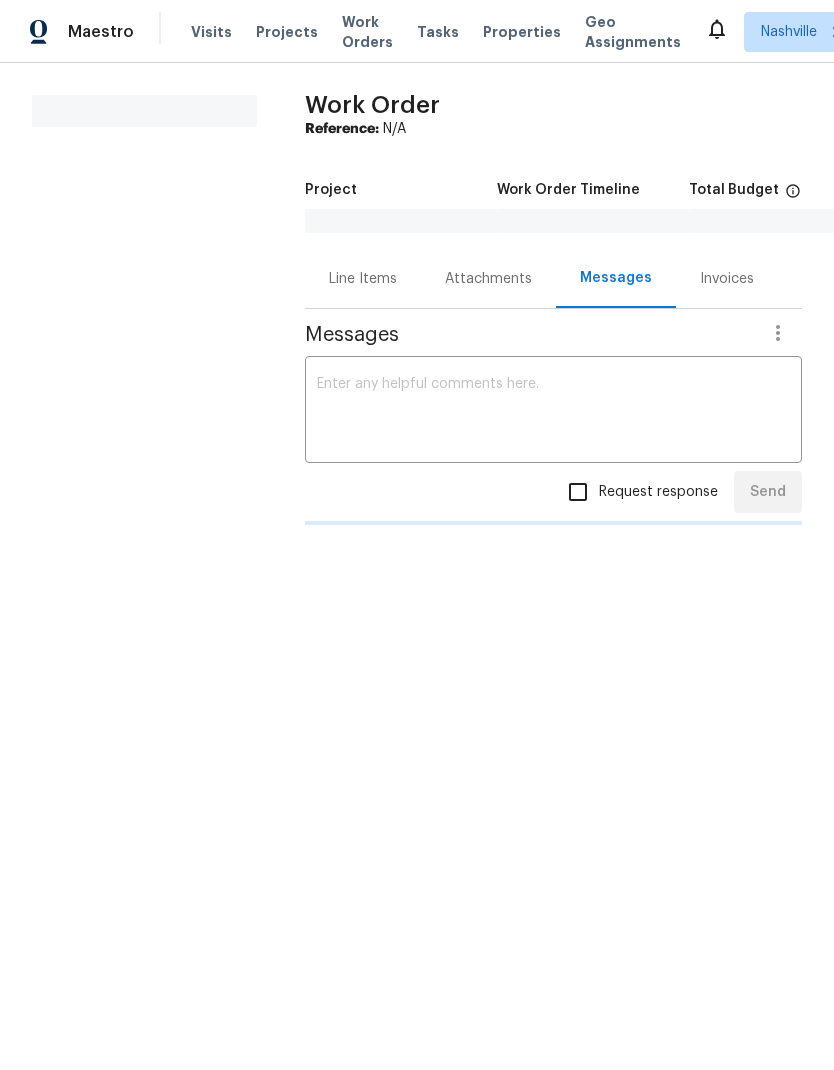 scroll, scrollTop: 0, scrollLeft: 0, axis: both 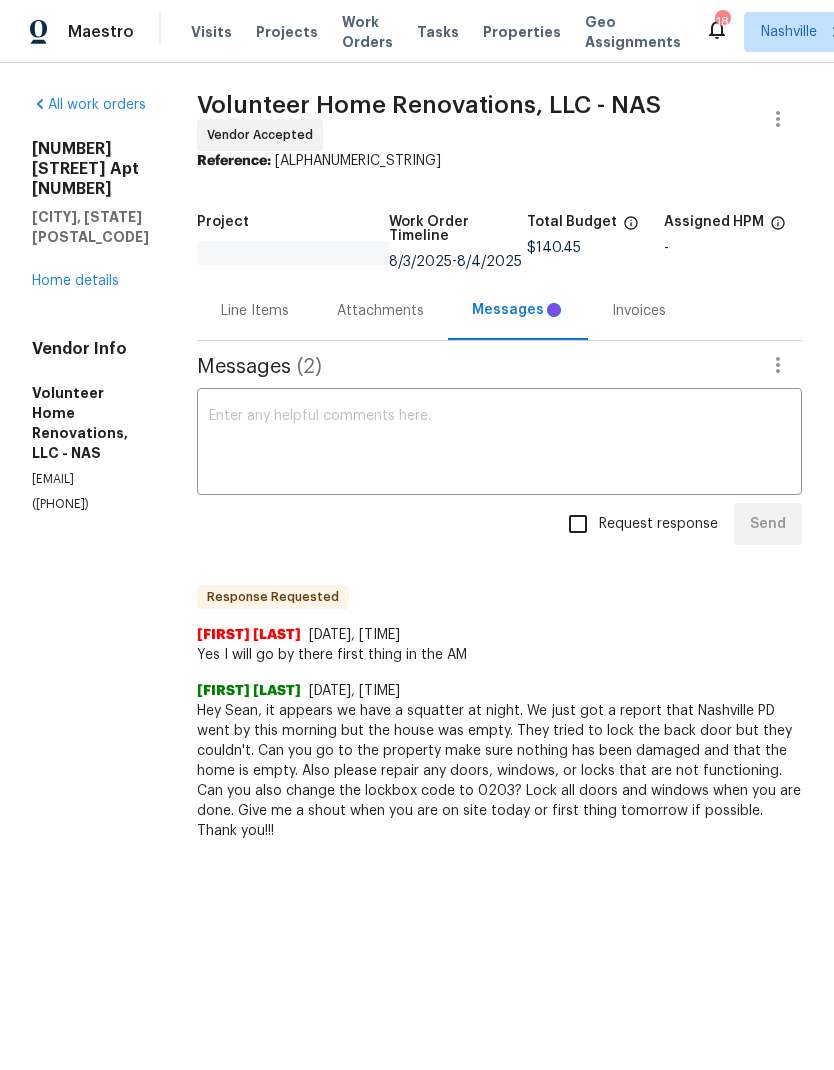 click on "Visits" at bounding box center (211, 32) 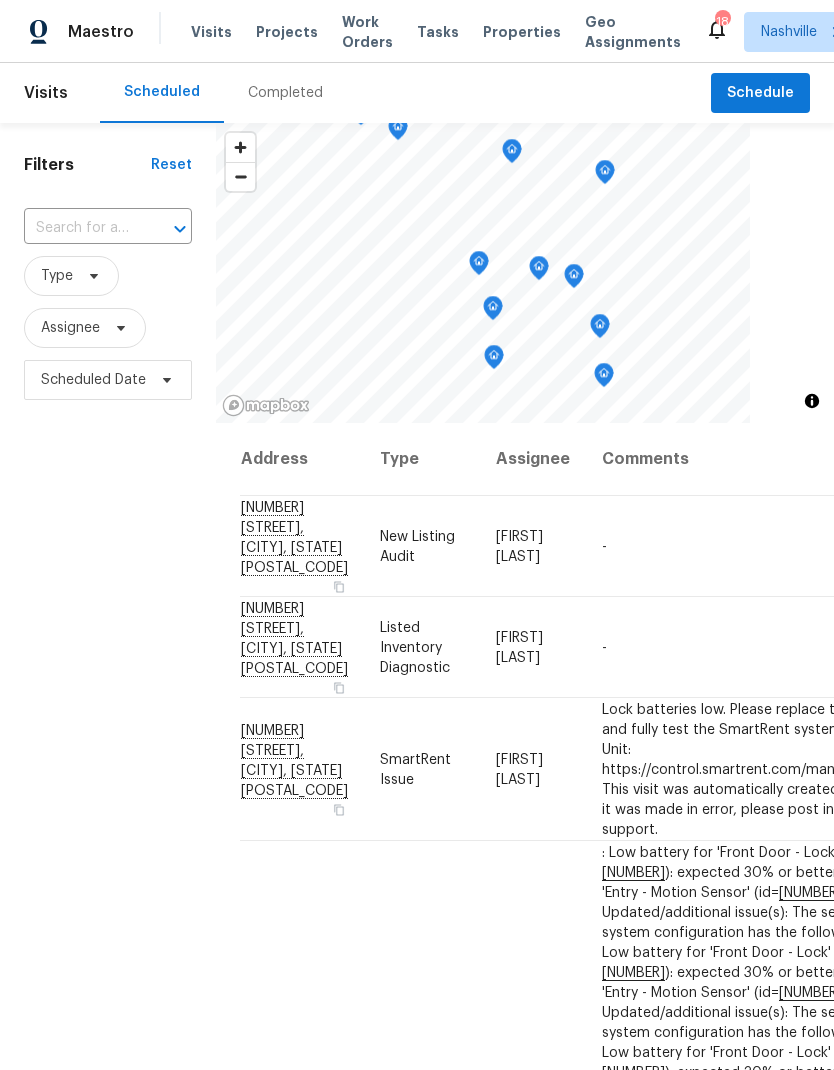 click at bounding box center (80, 228) 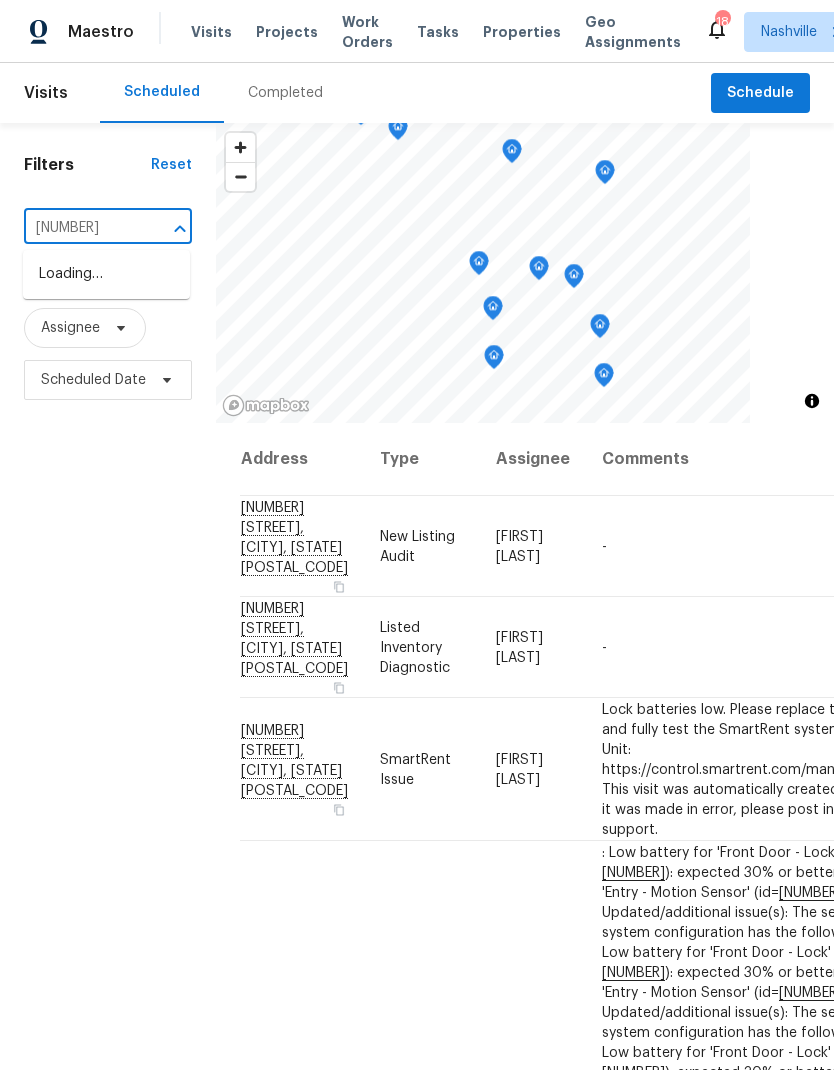 type on "[NUMBER] [STREET], [CITY], [STATE]" 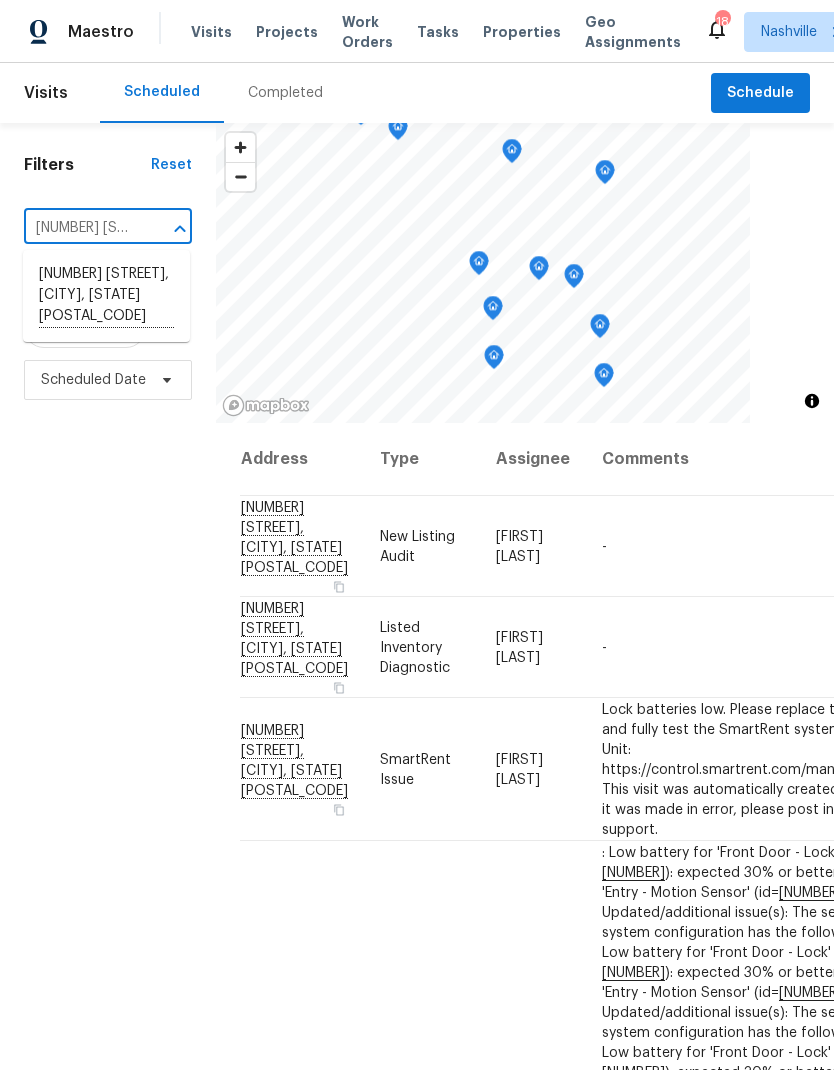 click on "[NUMBER] [STREET], [CITY], [STATE] [POSTAL_CODE]" at bounding box center (106, 296) 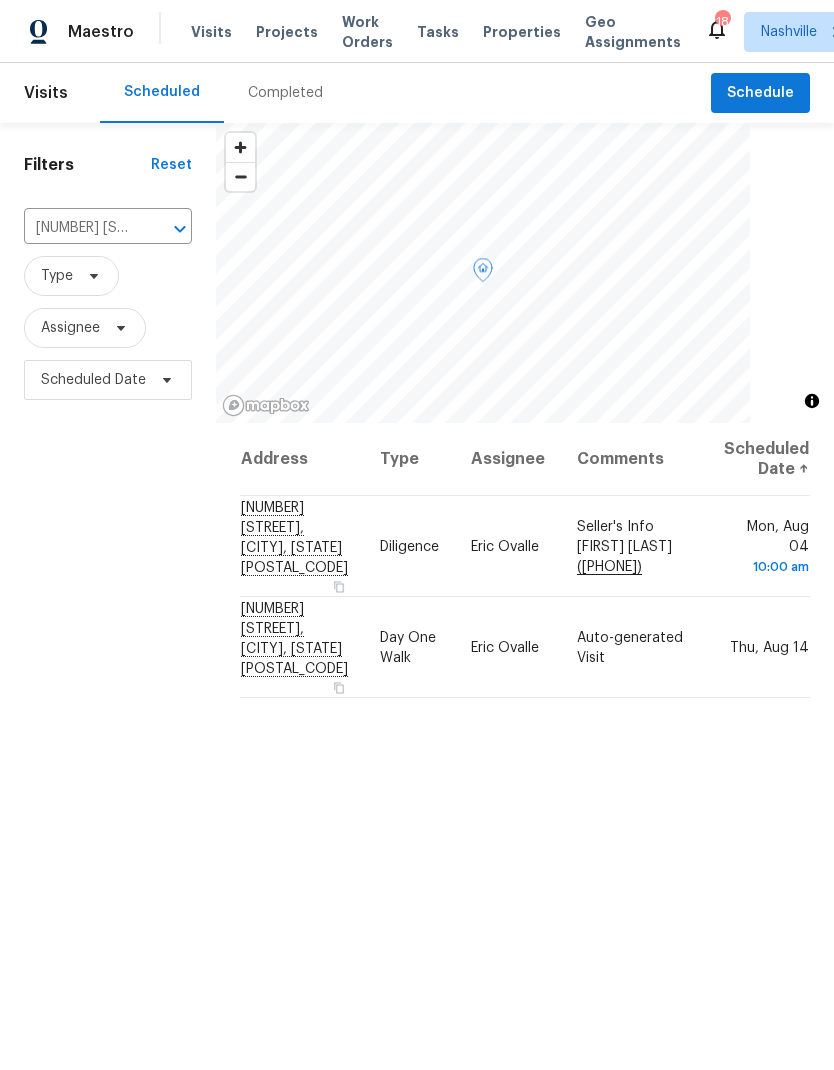 click 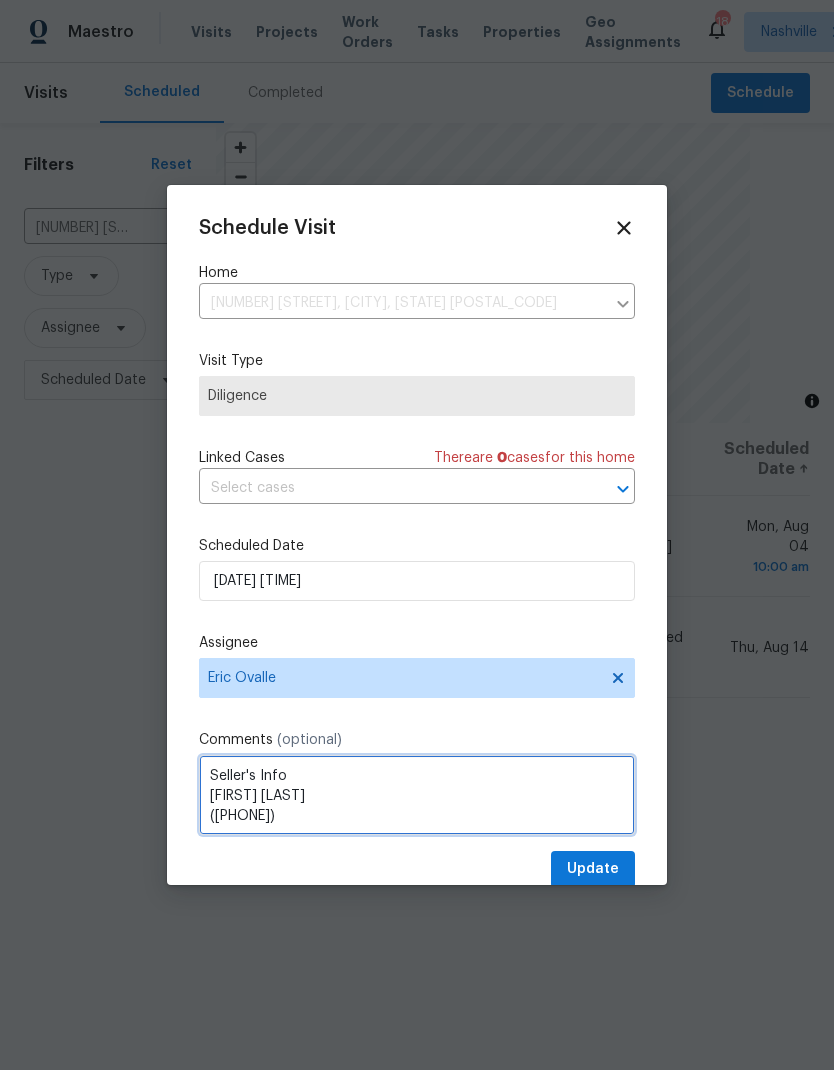click on "Seller's Info
[FIRST] [LAST]
([PHONE])" at bounding box center (417, 795) 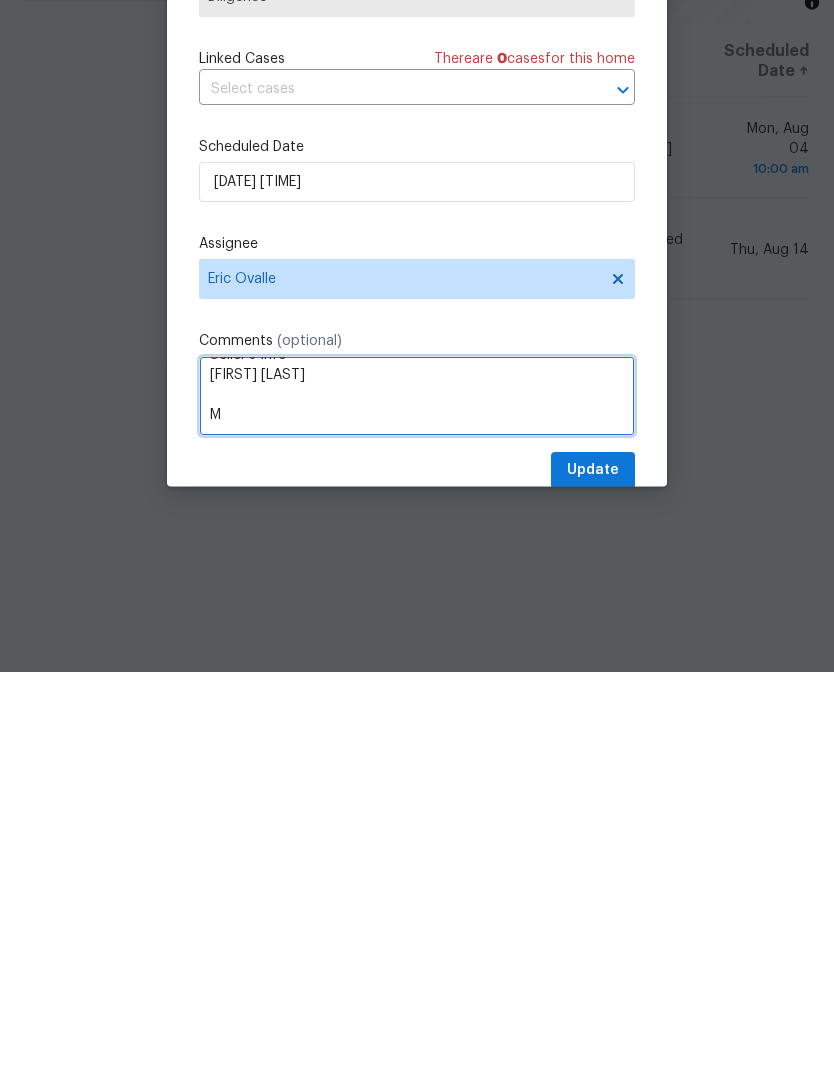 scroll, scrollTop: 30, scrollLeft: 0, axis: vertical 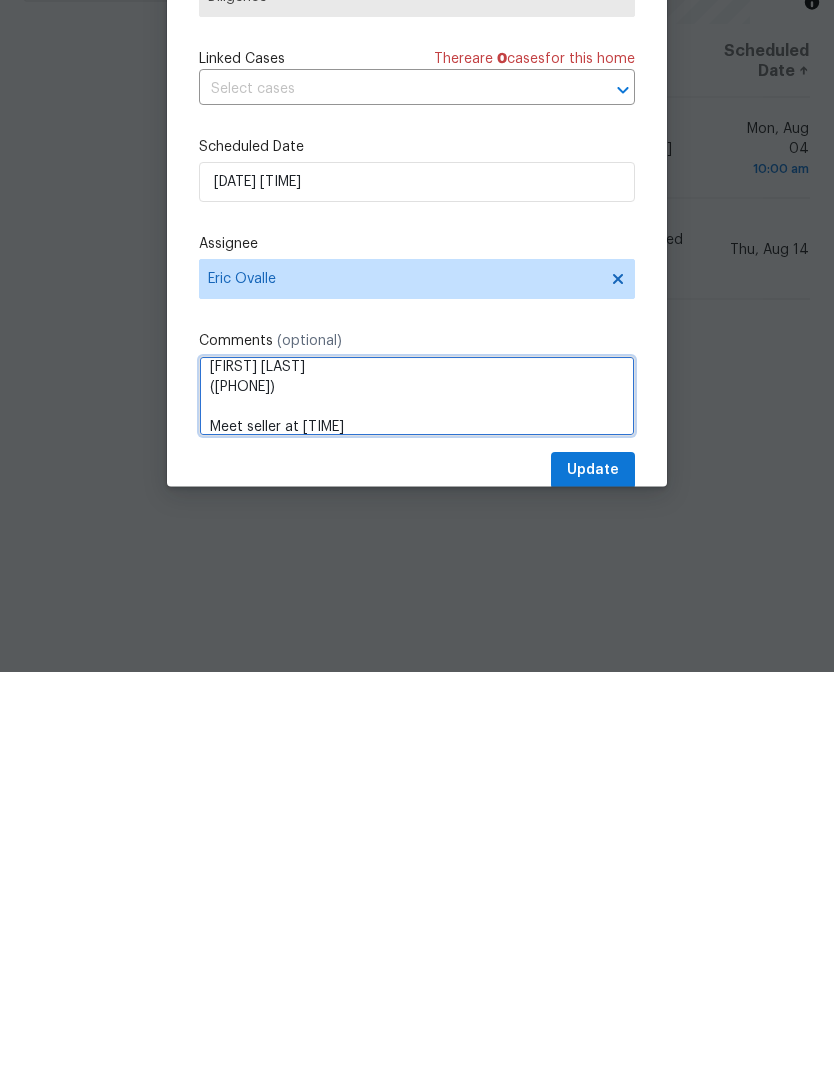 type on "Seller's Info
Joseph Mary
(615) 487-6353
Meet seller at 11-11:30am" 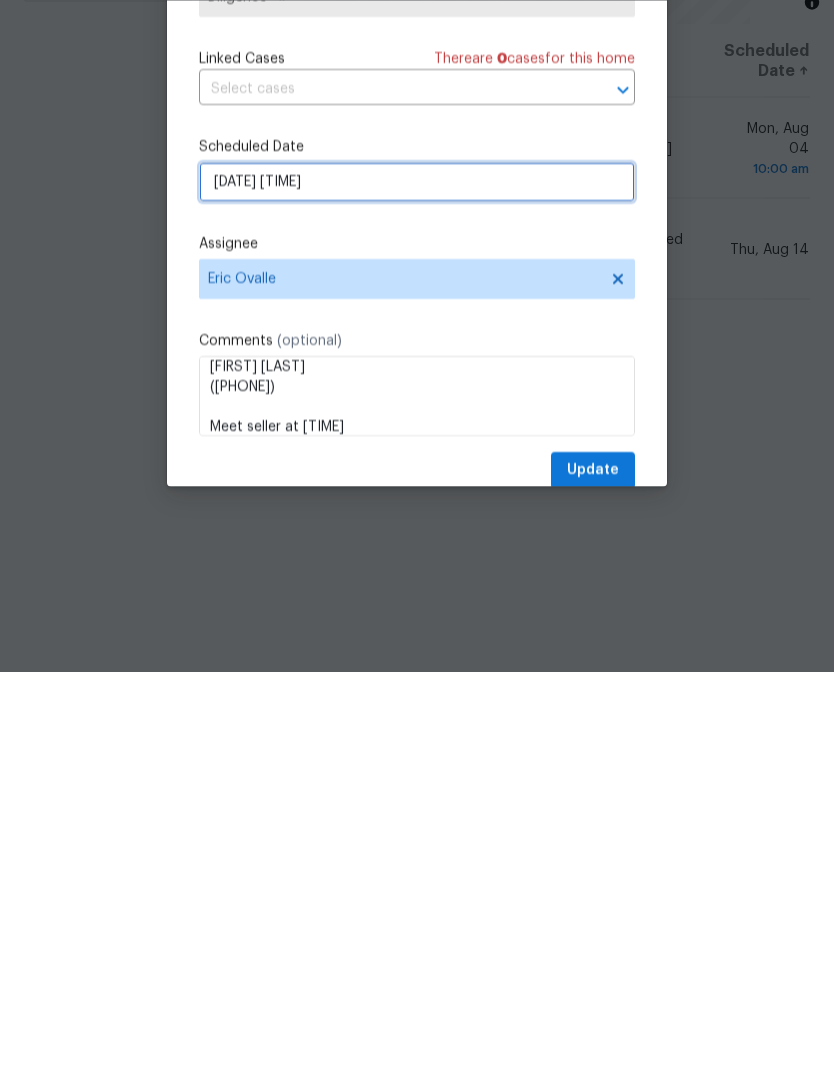 click on "08/04/2025 10:00 am" at bounding box center (417, 581) 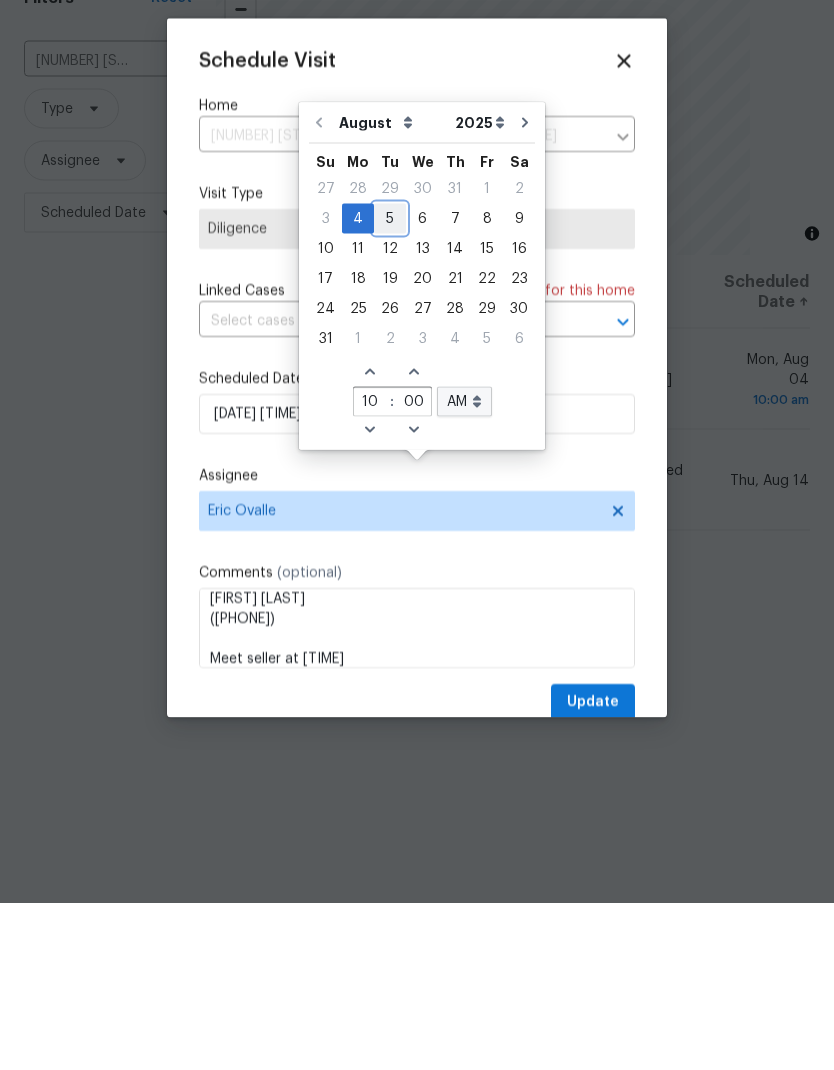 click on "5" at bounding box center [390, 386] 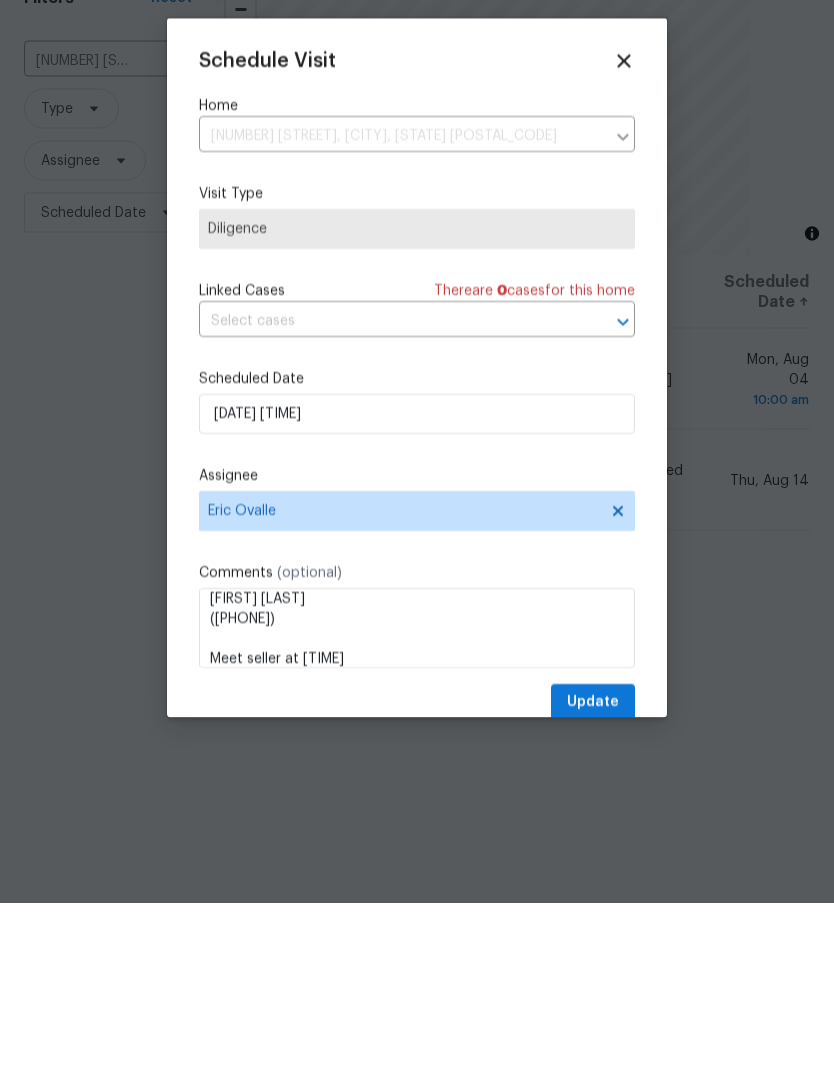type on "08/05/2025 10:00 am" 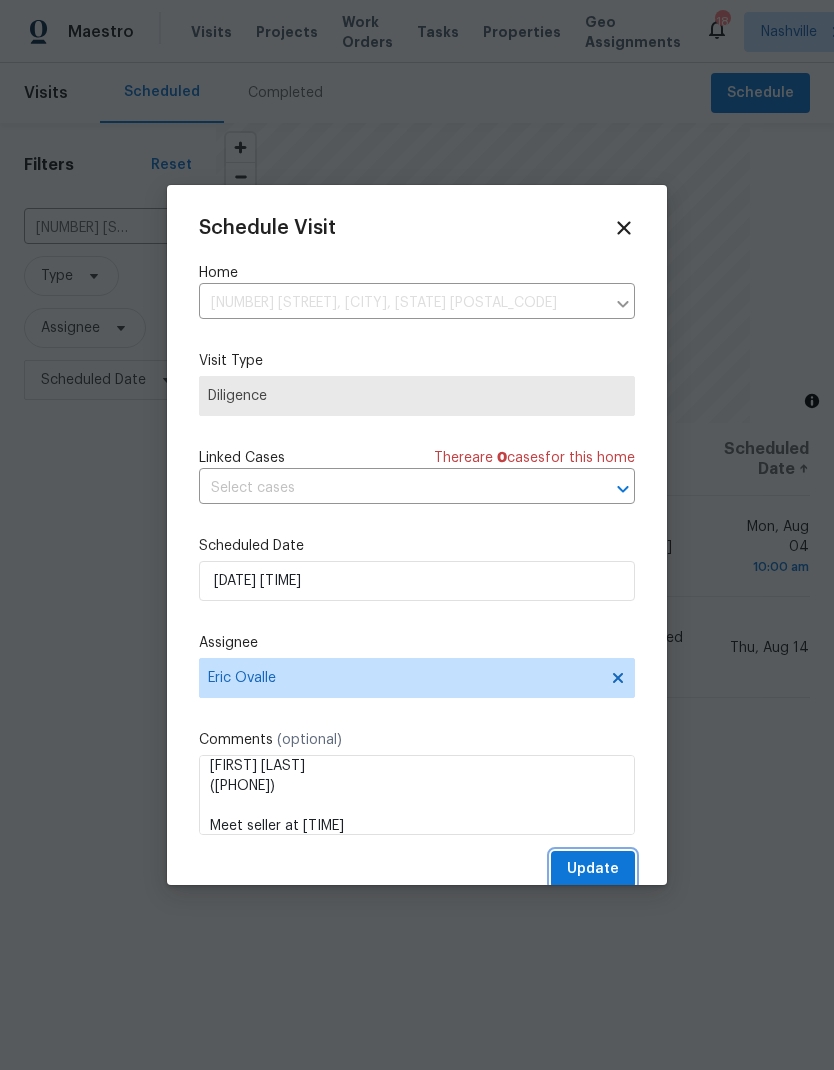 click on "Update" at bounding box center [593, 869] 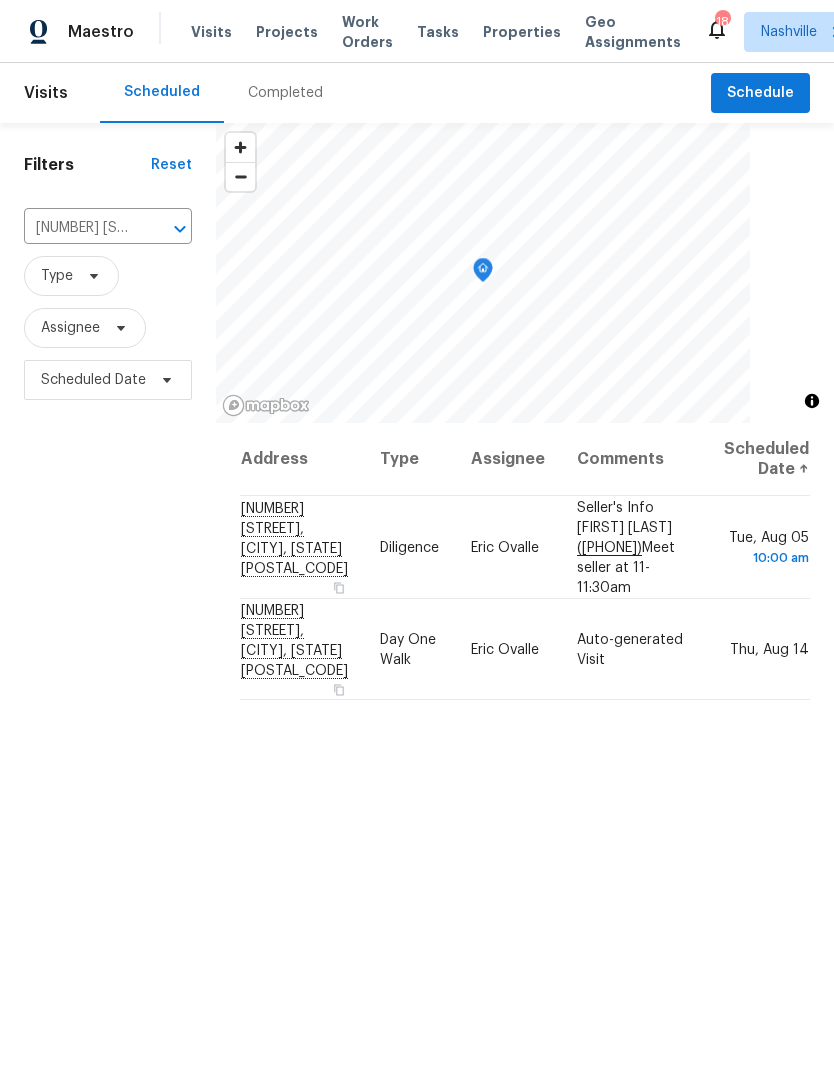 scroll, scrollTop: 0, scrollLeft: 0, axis: both 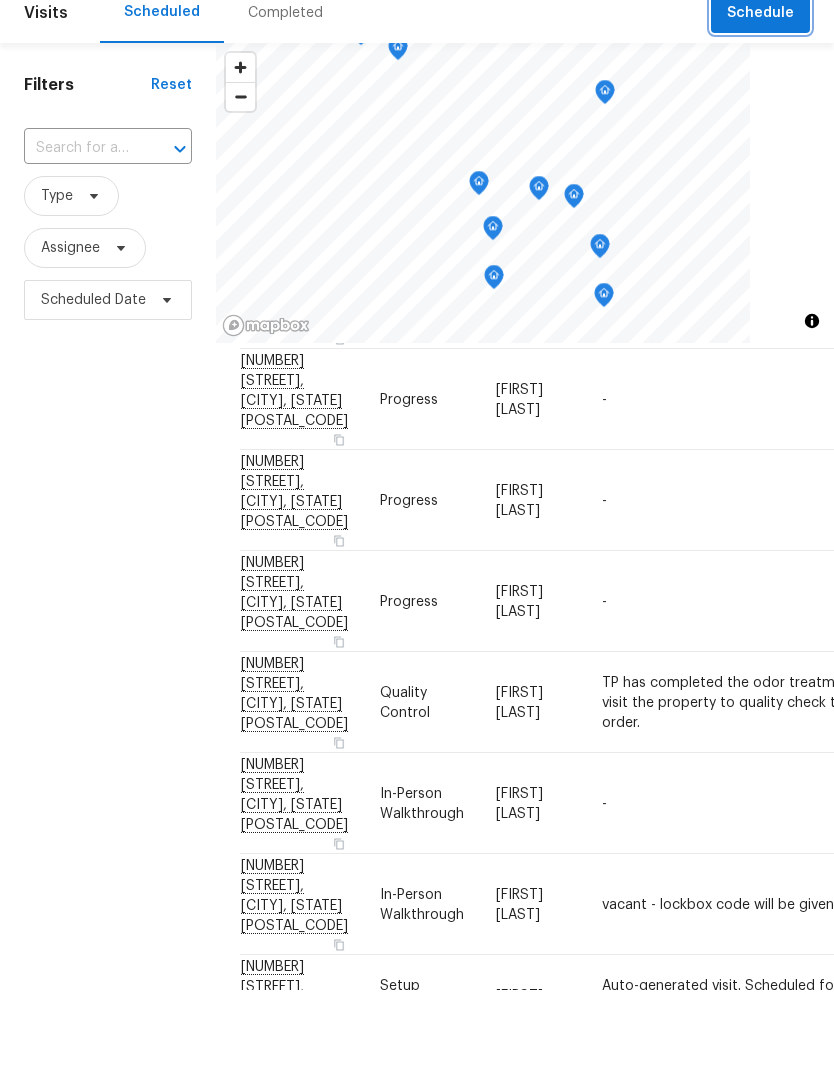 click on "Schedule" at bounding box center [760, 13] 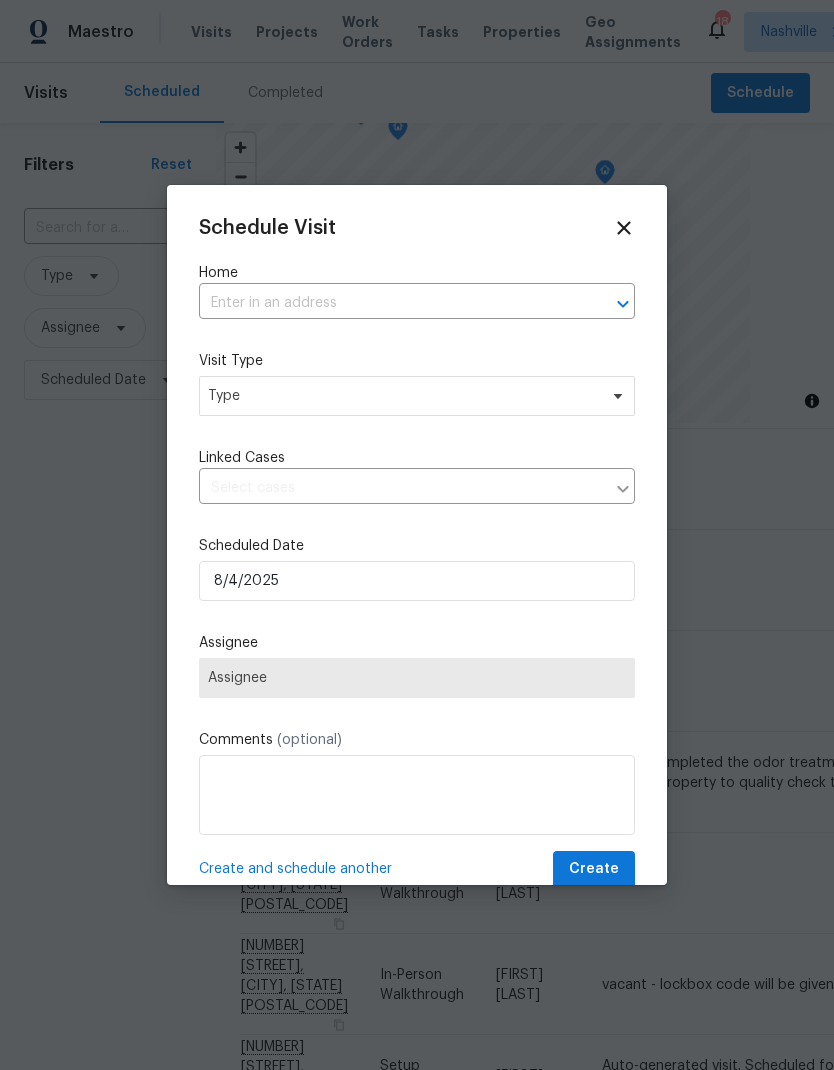 click at bounding box center [389, 303] 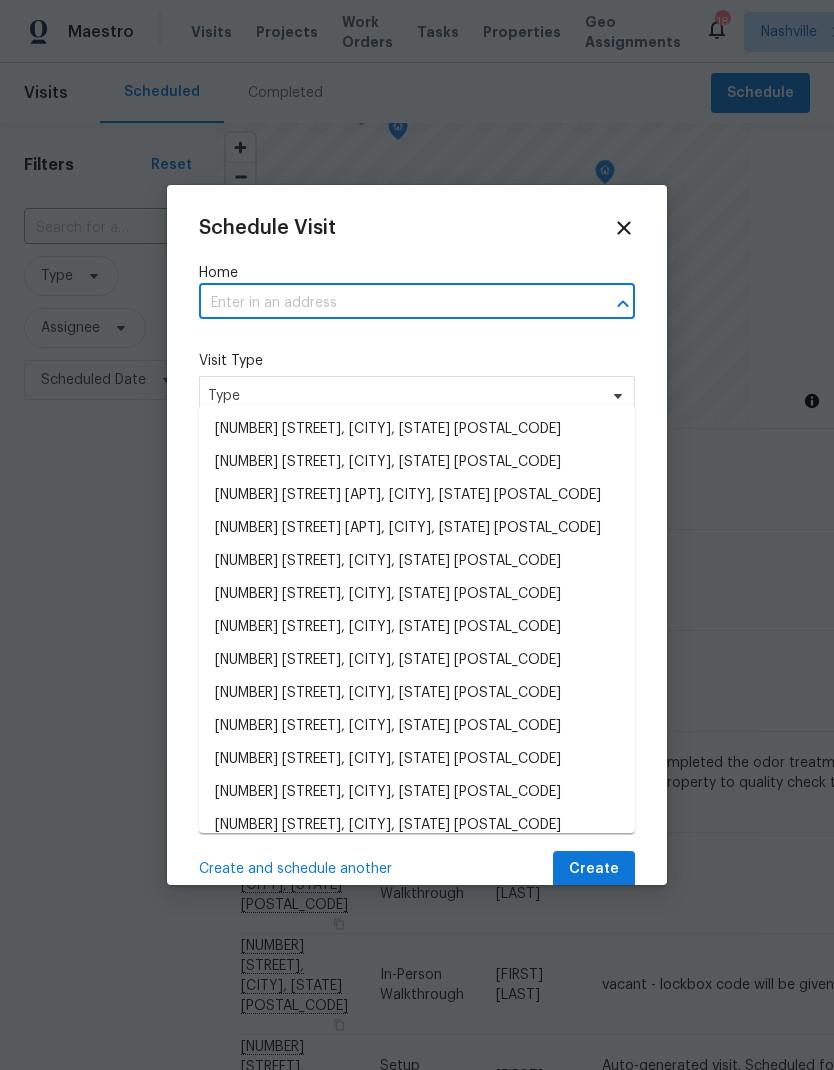 click at bounding box center (389, 303) 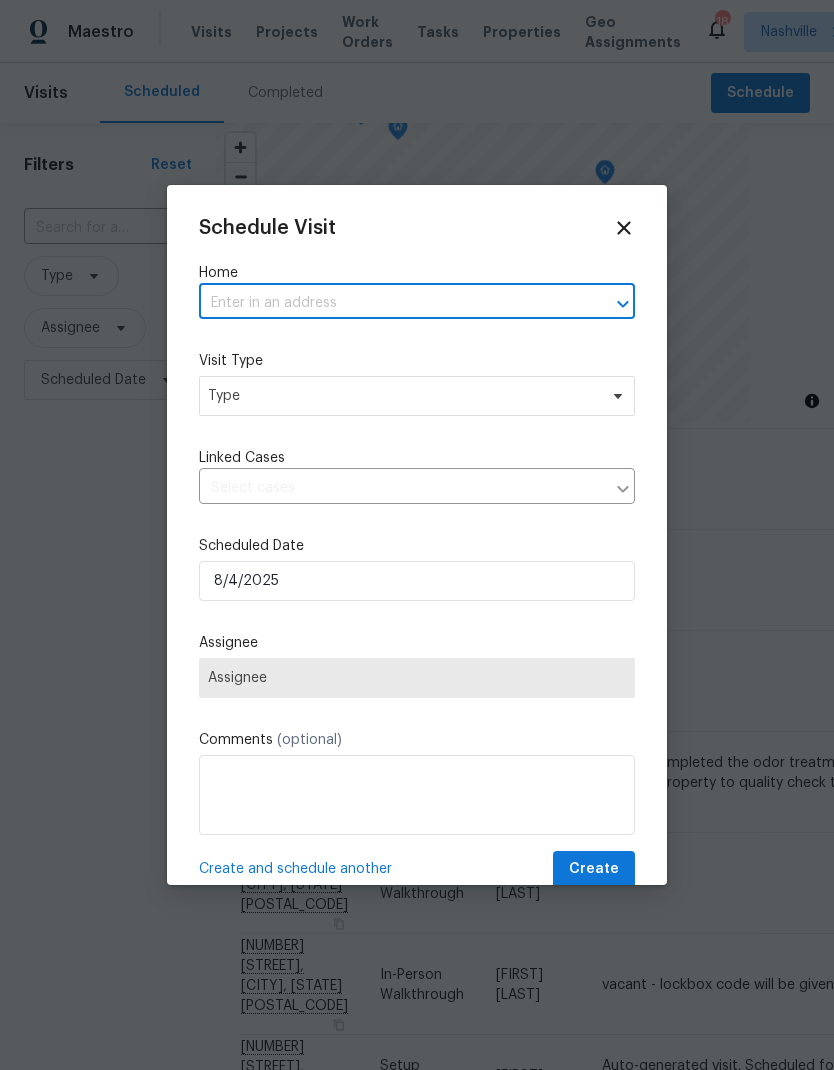 paste on "Good morning, We have a diligence visit scheduled for this morning at the referenced property. Unfortunately, the “Send Text” feature in Scout is not working. I reached out using the contact information provided, and the seller was completely unaware of today’s visit.  This is approximately the fifth diligence visit in a row where we've encountered similar issues. I'm not sure where the disconnect is, but could we please look into this? It’s beginning to reflect poorly on Opendoor." 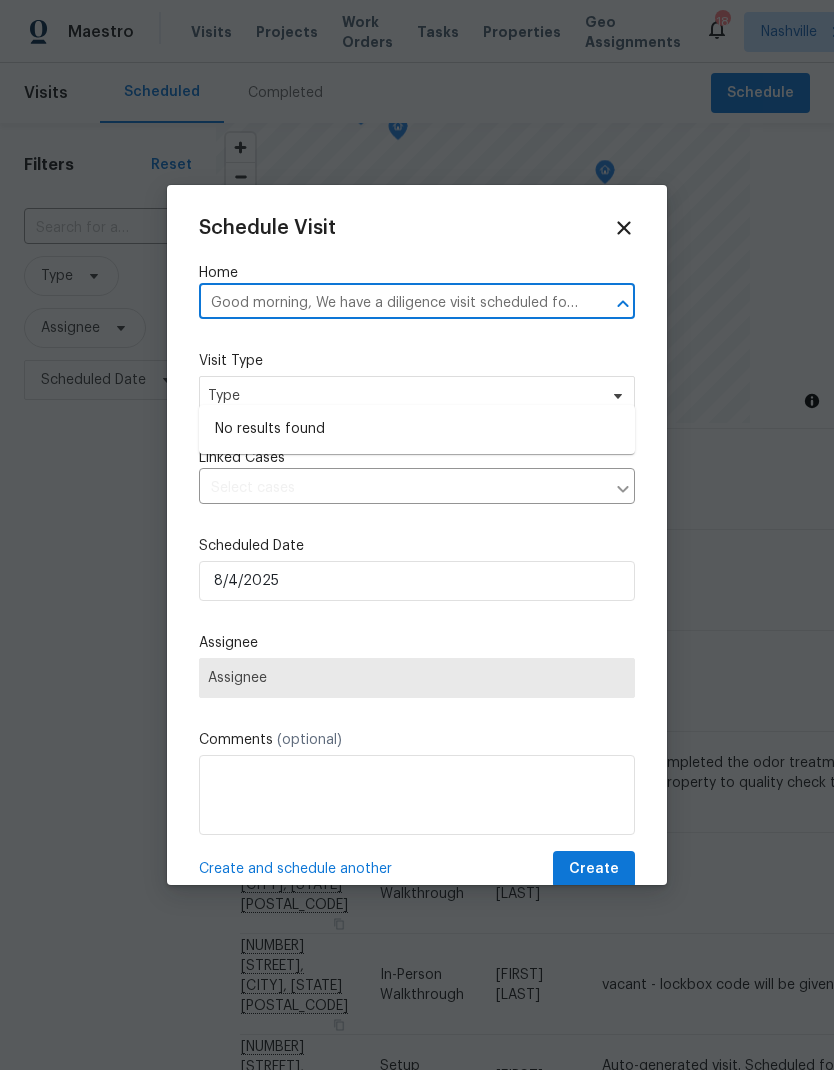 type on "Good morning, We have a diligence visit scheduled for this morning at the referenced property. Unfortunately, the “Send Text” feature in Scout is not working. I reached out using the contact information provided, and the seller was completely unaware of today’s visit.  This is approximately the fifth diligence visit in a row where we've encountered similar issues. I'm not sure where the disconnect is, but could we please look into this? It’s beginning to reflect poorly on Opend" 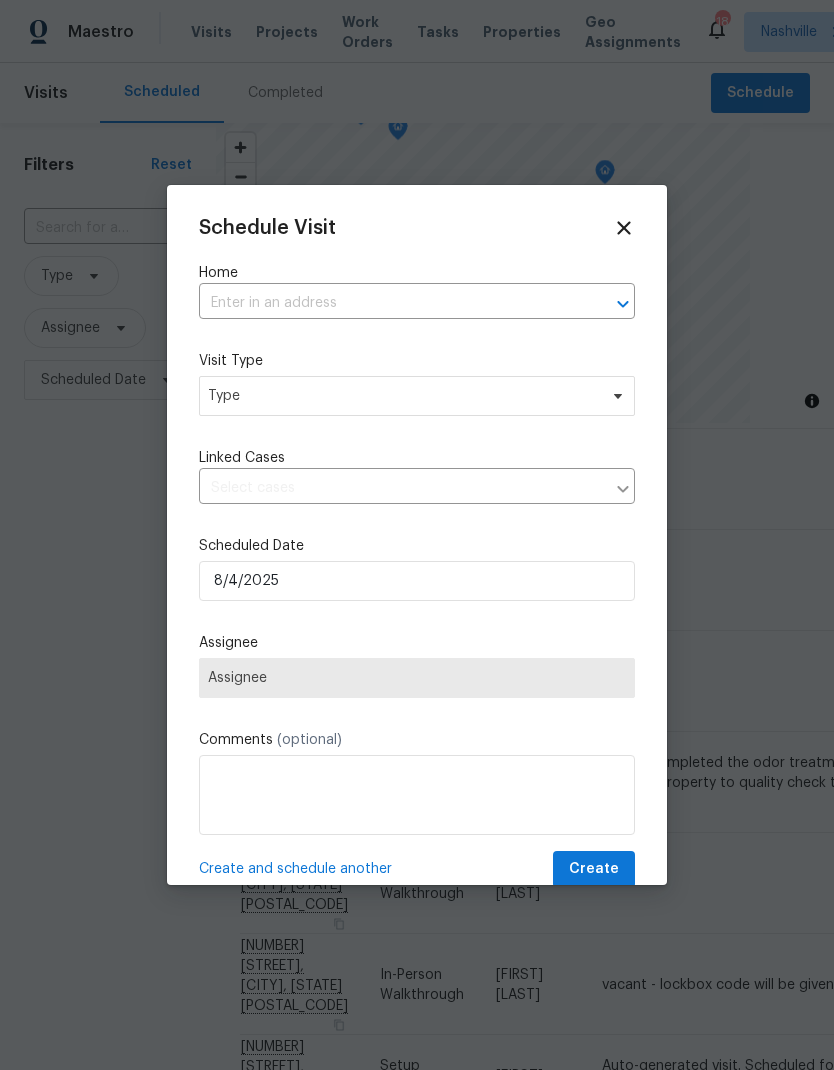 click 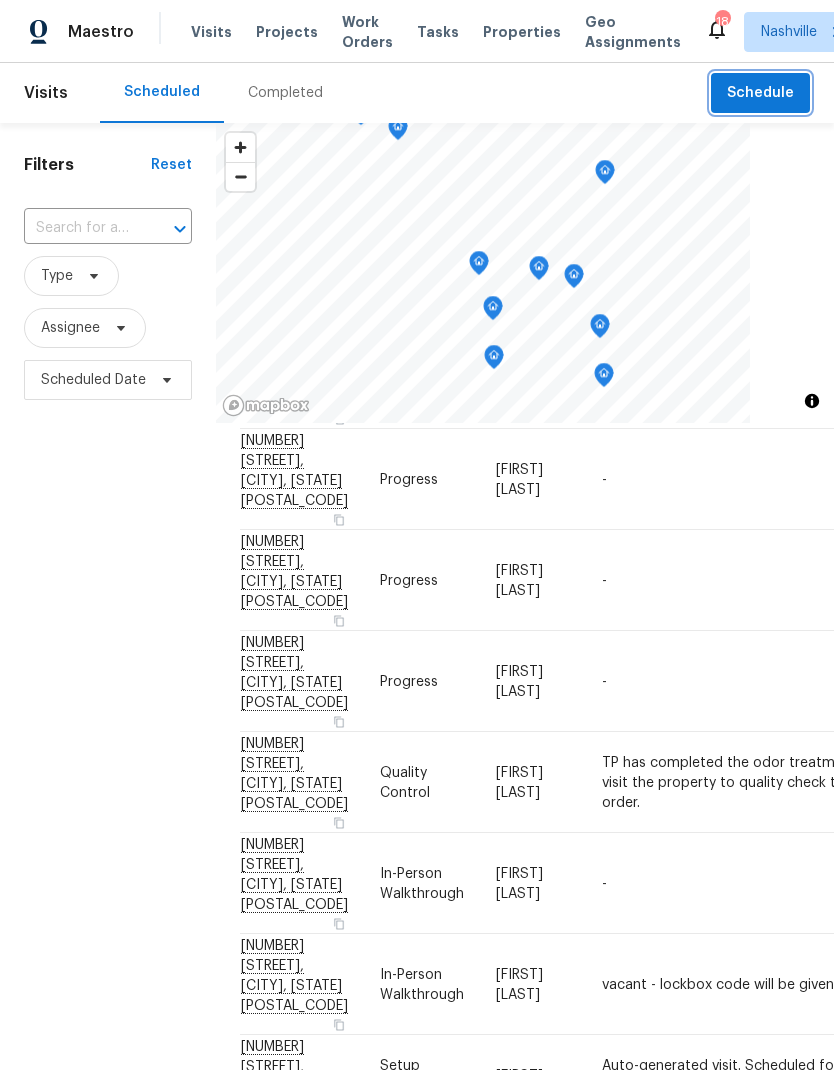 click on "Schedule" at bounding box center (760, 93) 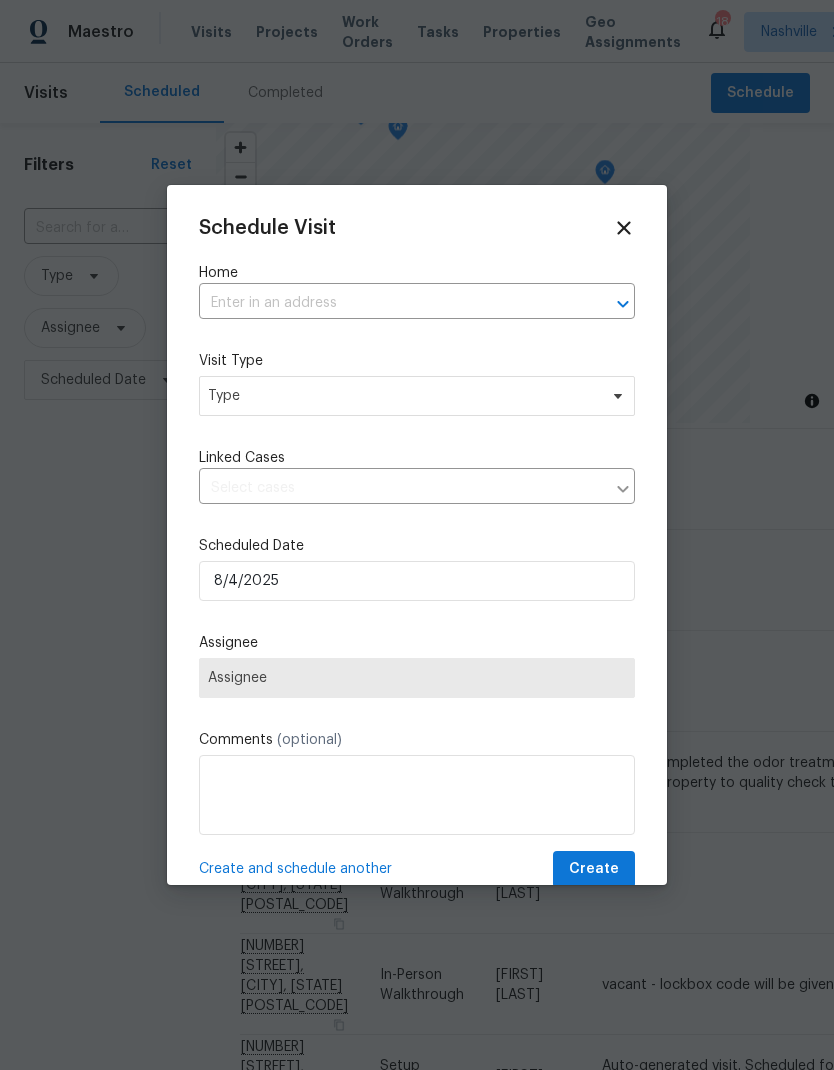 click at bounding box center [389, 303] 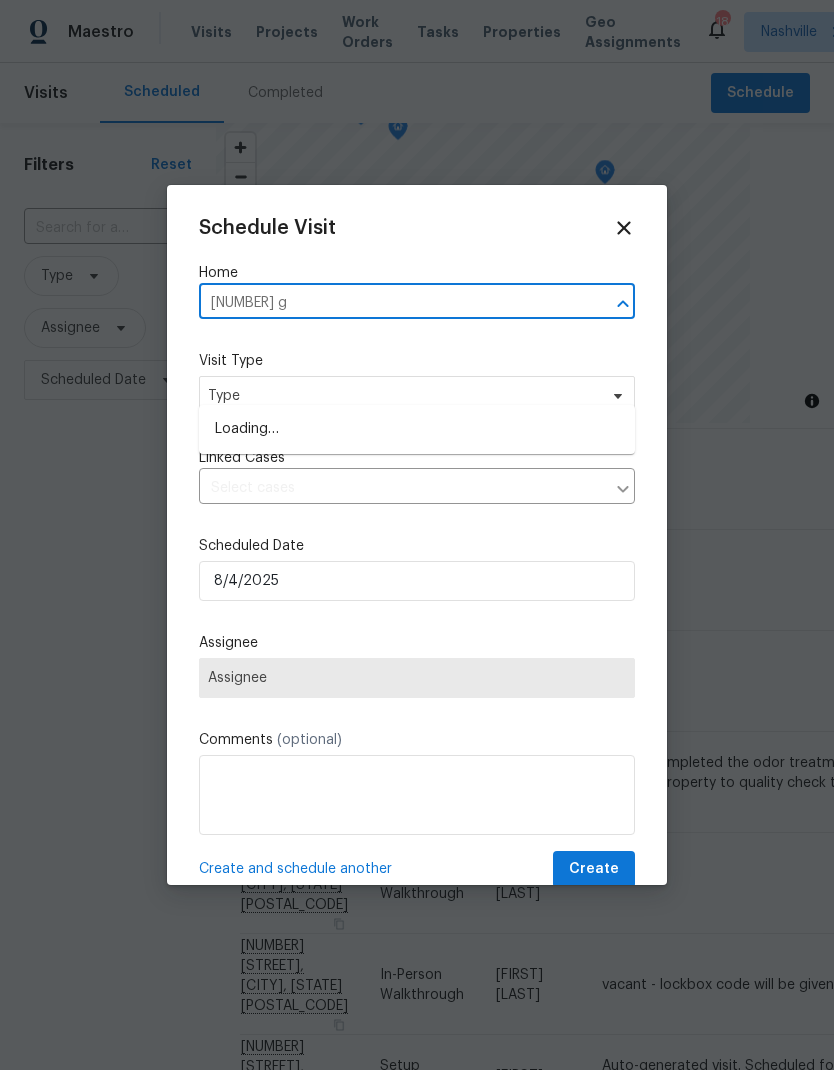 type on "2203 gr" 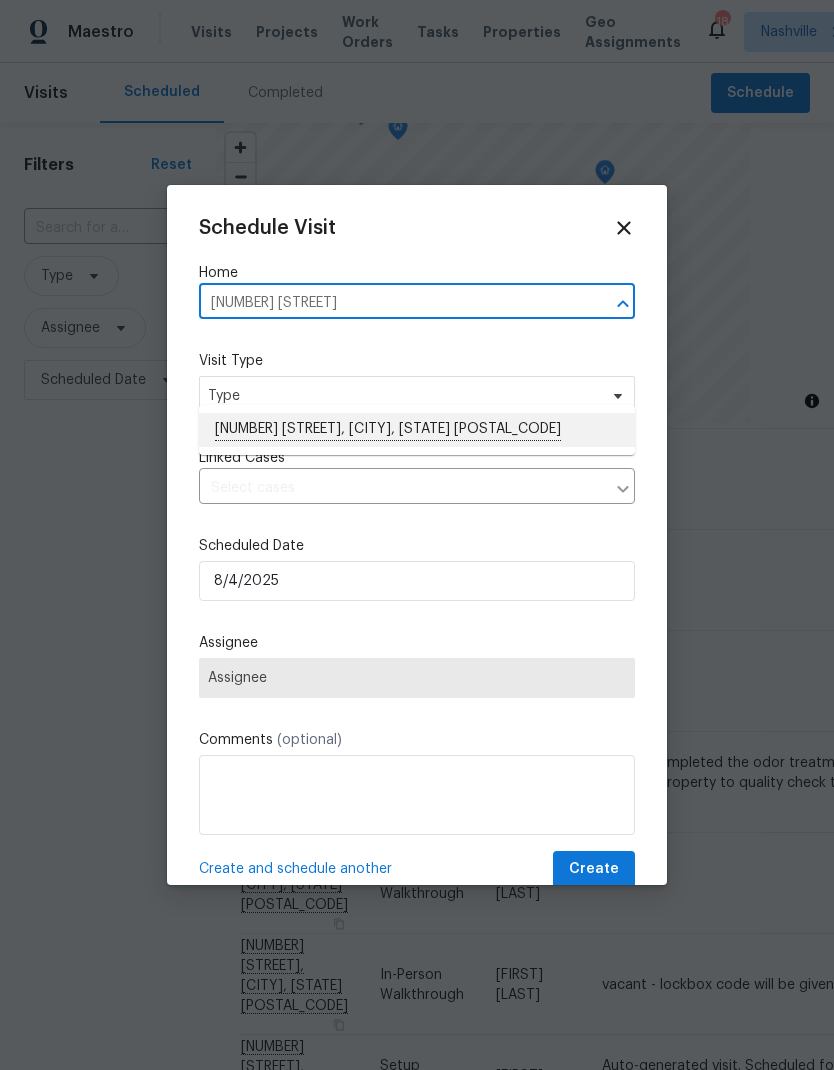 click on "[NUMBER] [STREET], [CITY], [STATE] [POSTAL_CODE]" at bounding box center [417, 430] 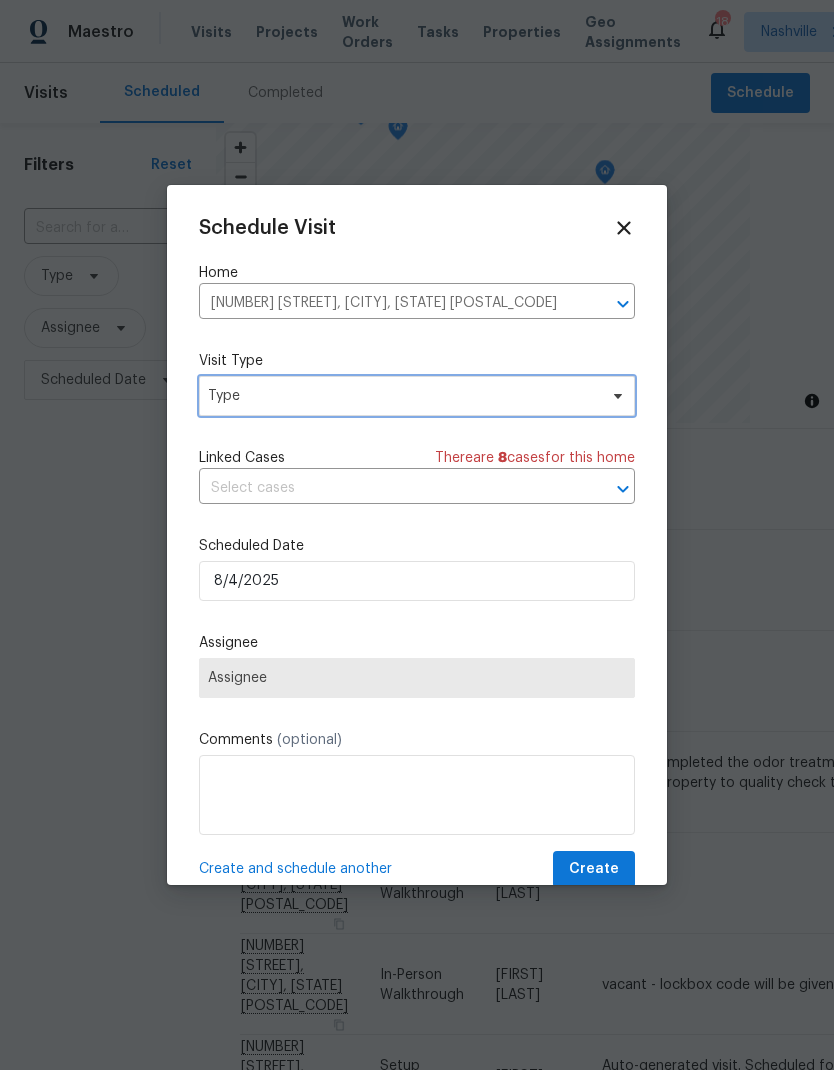 click on "Type" at bounding box center (402, 396) 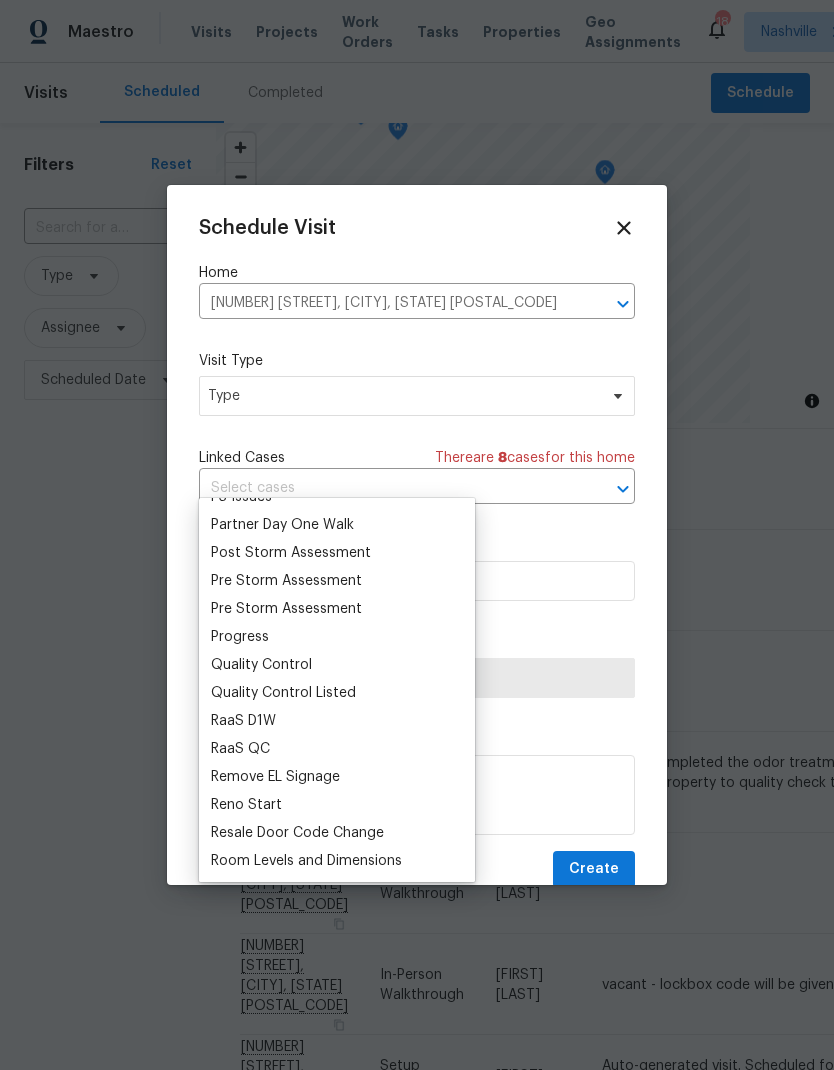 scroll, scrollTop: 1222, scrollLeft: 0, axis: vertical 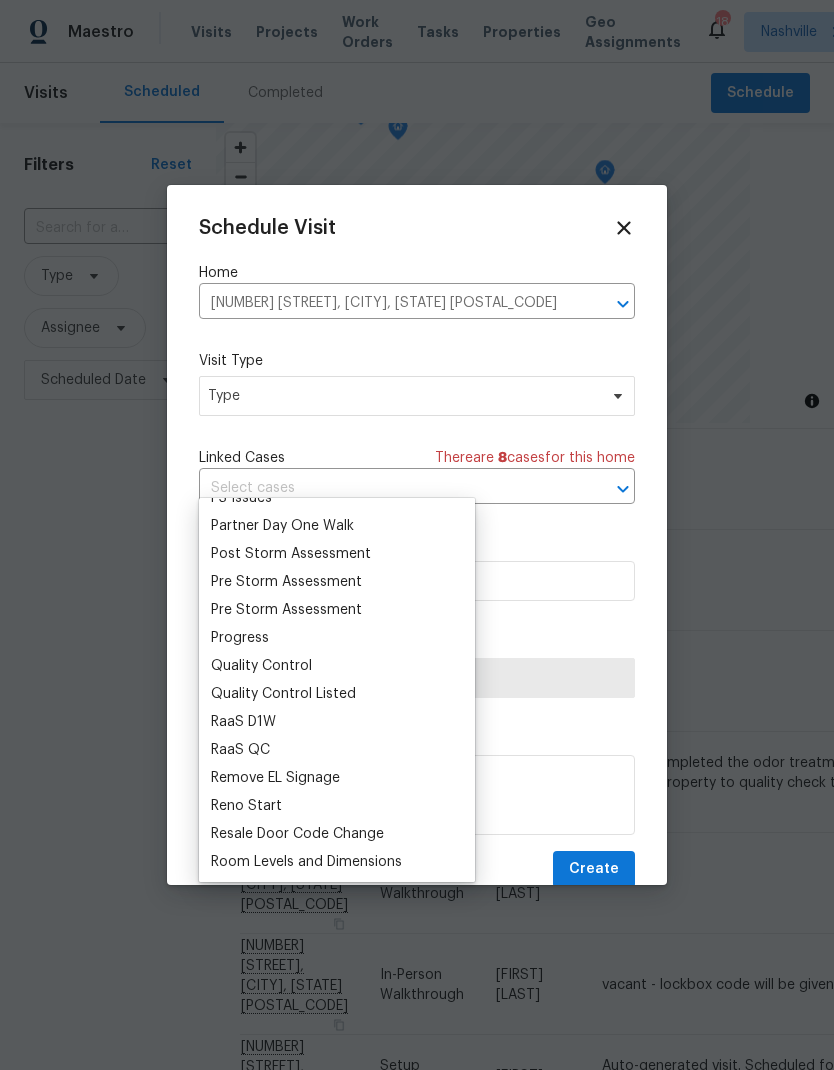 click on "Pre Storm Assessment" at bounding box center (286, 610) 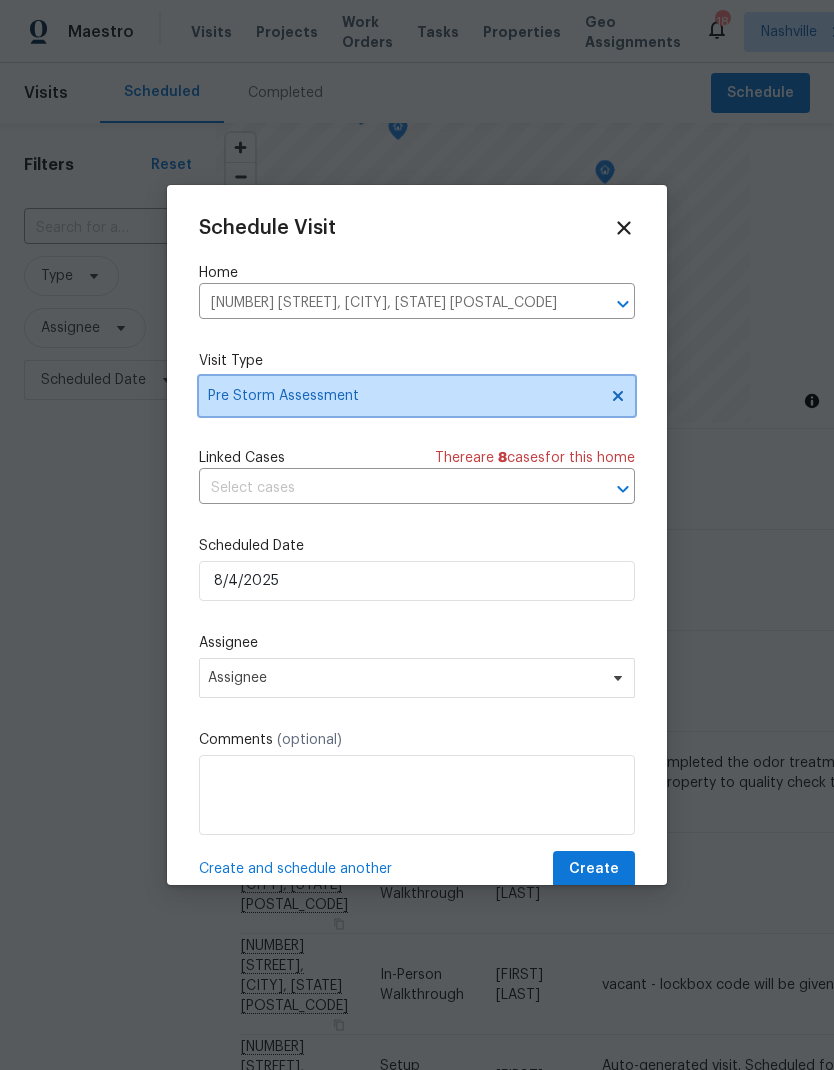 click on "Pre Storm Assessment" at bounding box center [402, 396] 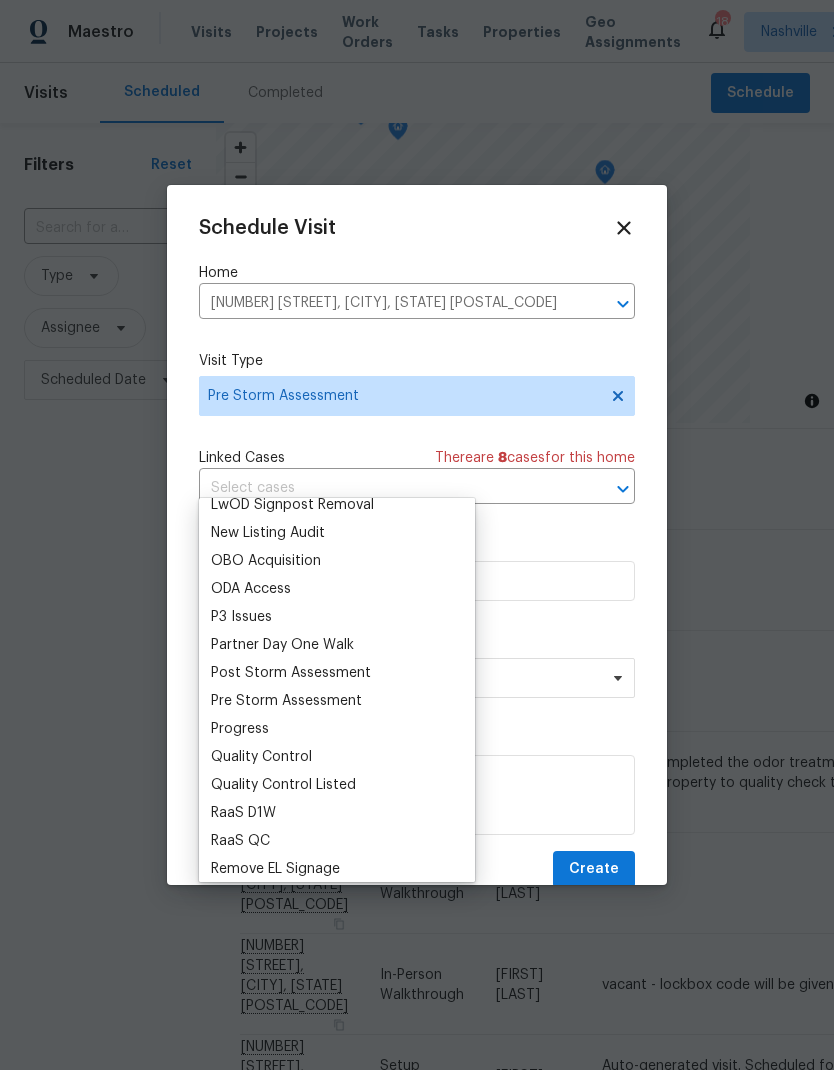 scroll, scrollTop: 1155, scrollLeft: 0, axis: vertical 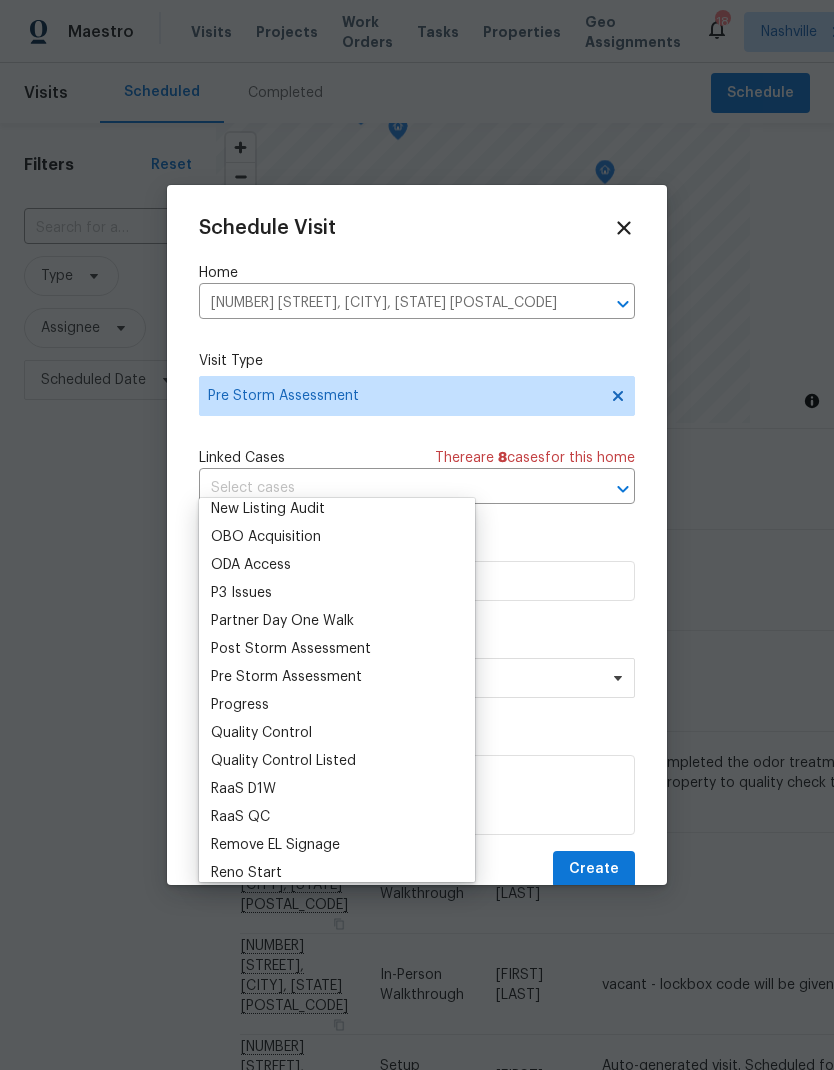 click on "Progress" at bounding box center [240, 705] 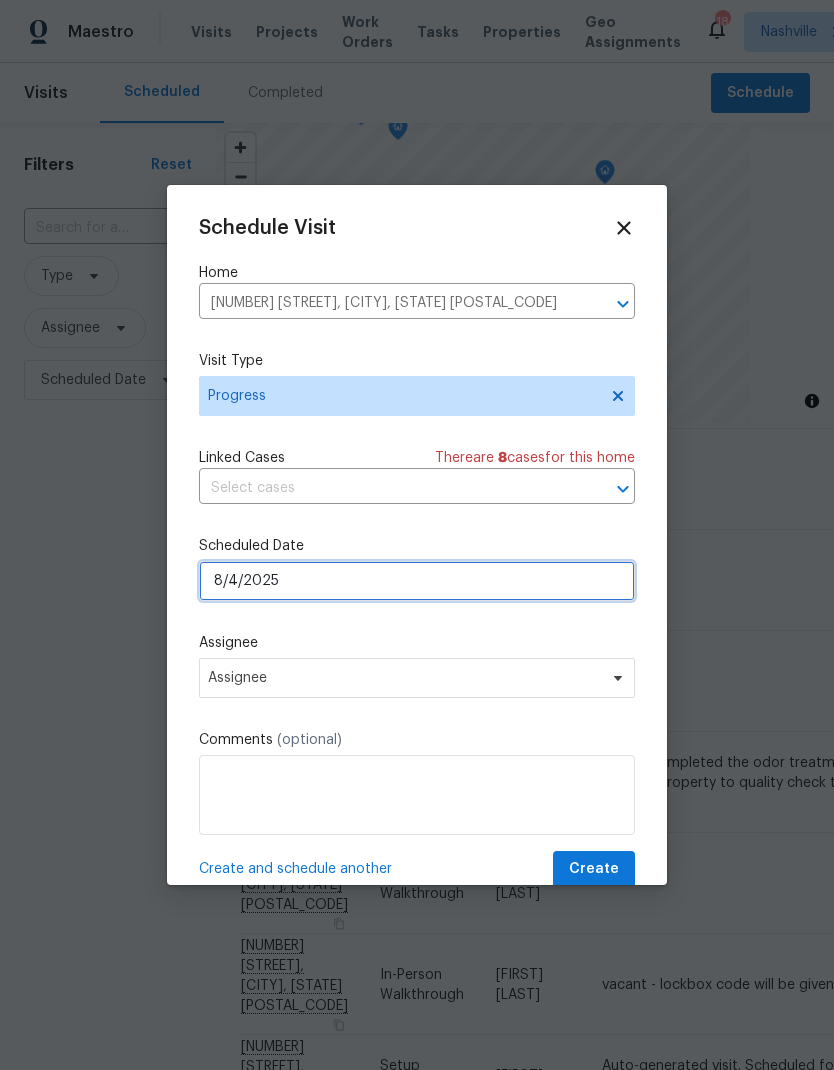 click on "8/4/2025" at bounding box center (417, 581) 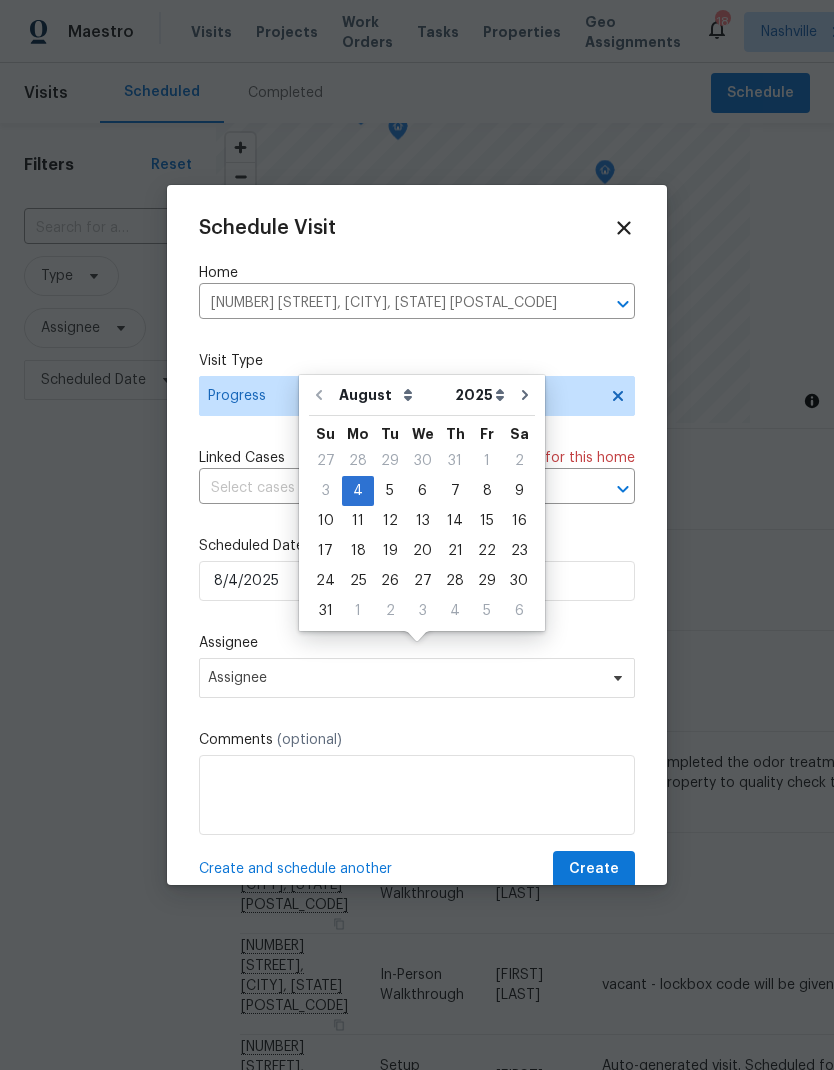 click on "Schedule Visit Home   2203 Green Acres Dr, Clarksville, TN 37042 ​ Visit Type   Progress Linked Cases There  are   8  case s  for this home   ​ Scheduled Date   8/4/2025 Assignee   Assignee Comments   (optional) Create and schedule another Create" at bounding box center [417, 552] 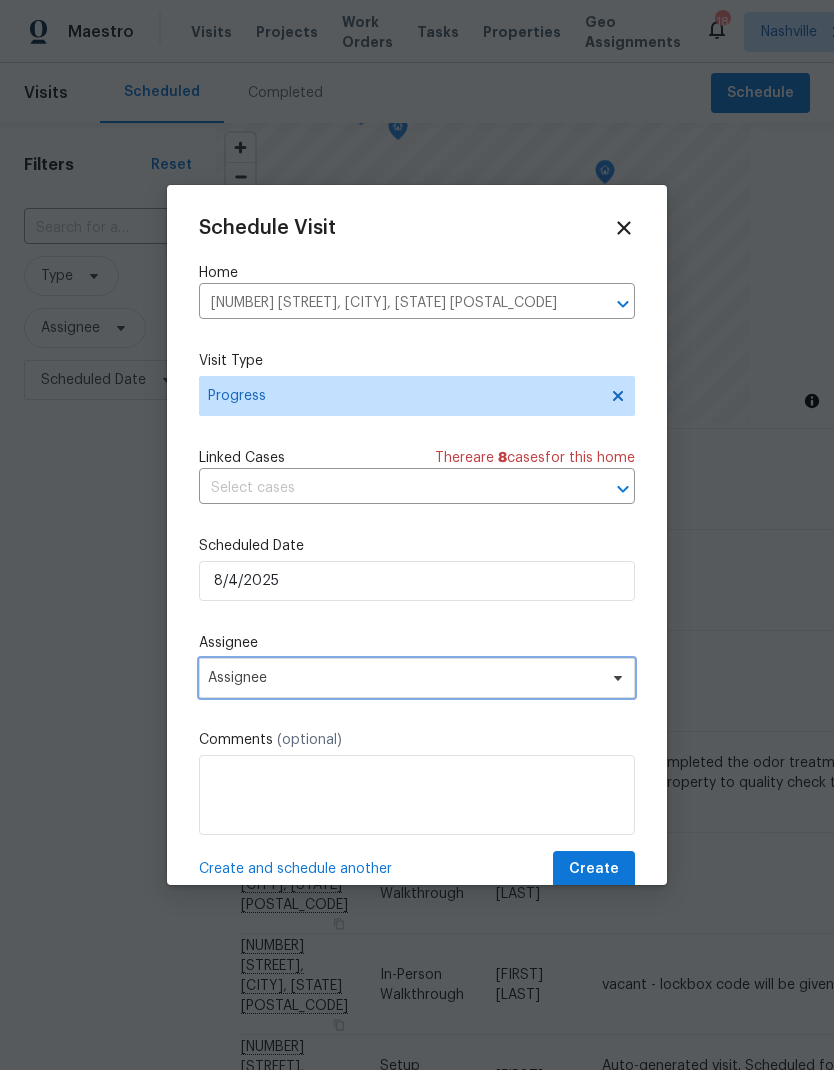 click on "Assignee" at bounding box center (417, 678) 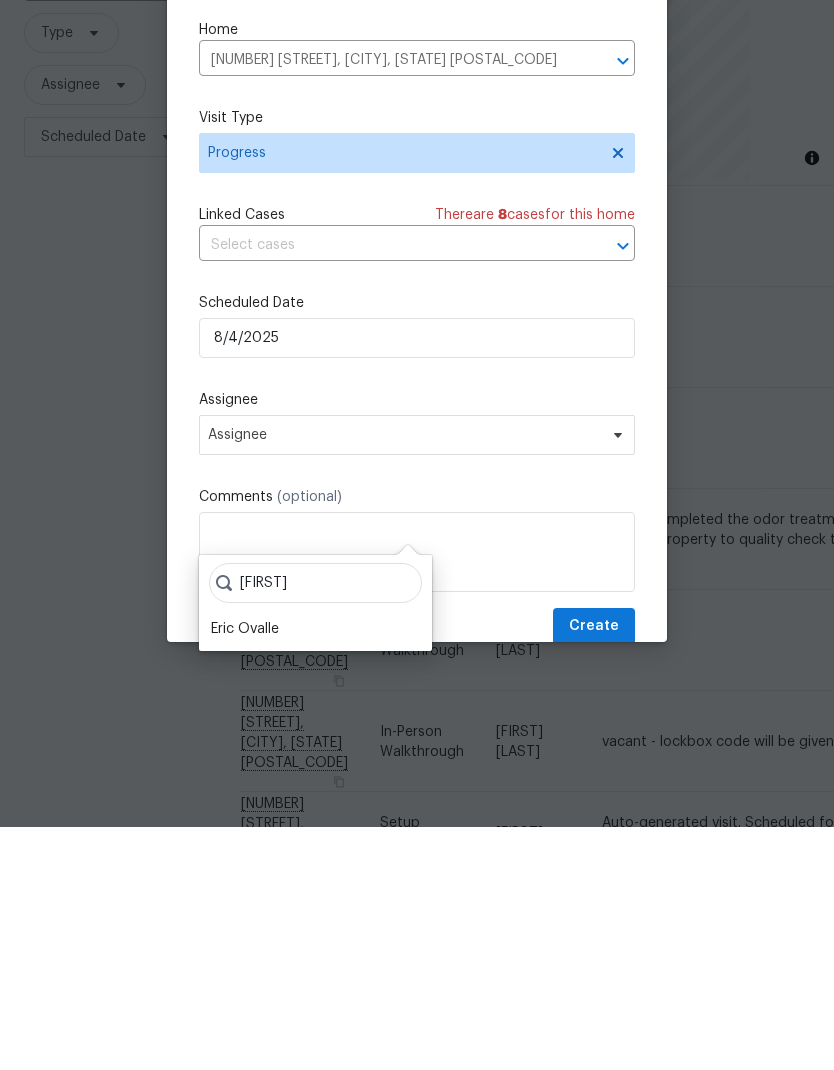 type on "Eri" 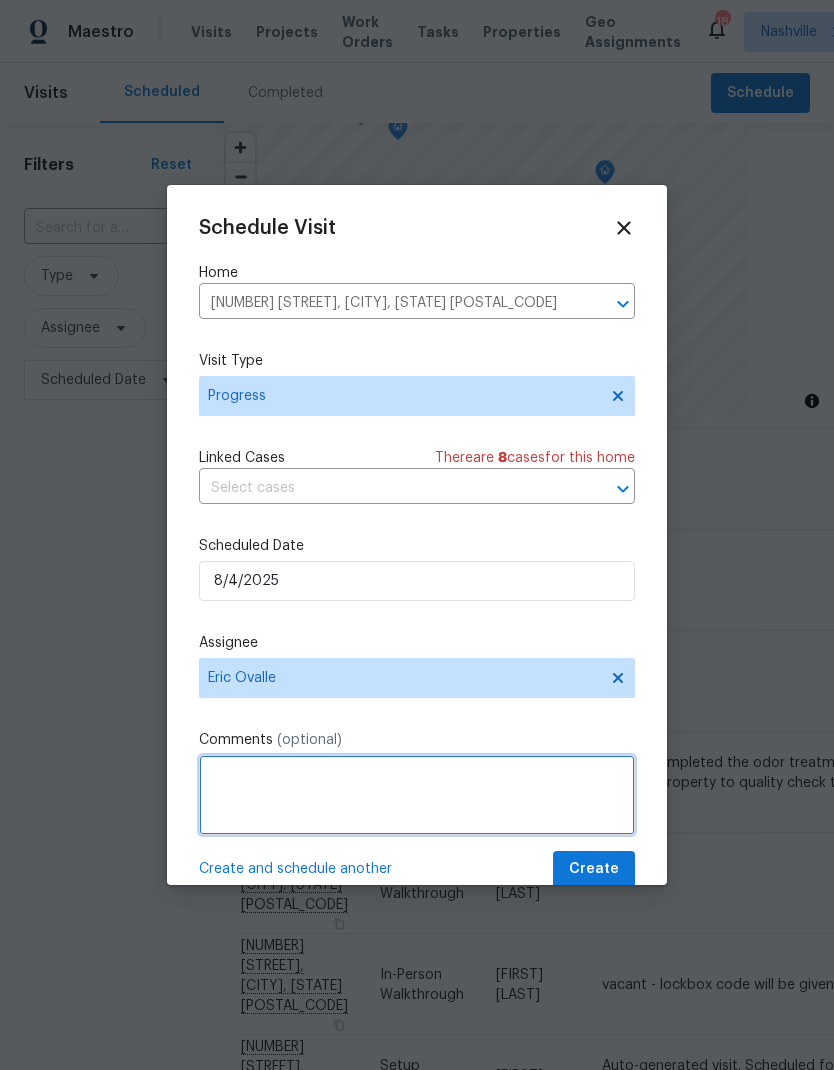 click at bounding box center (417, 795) 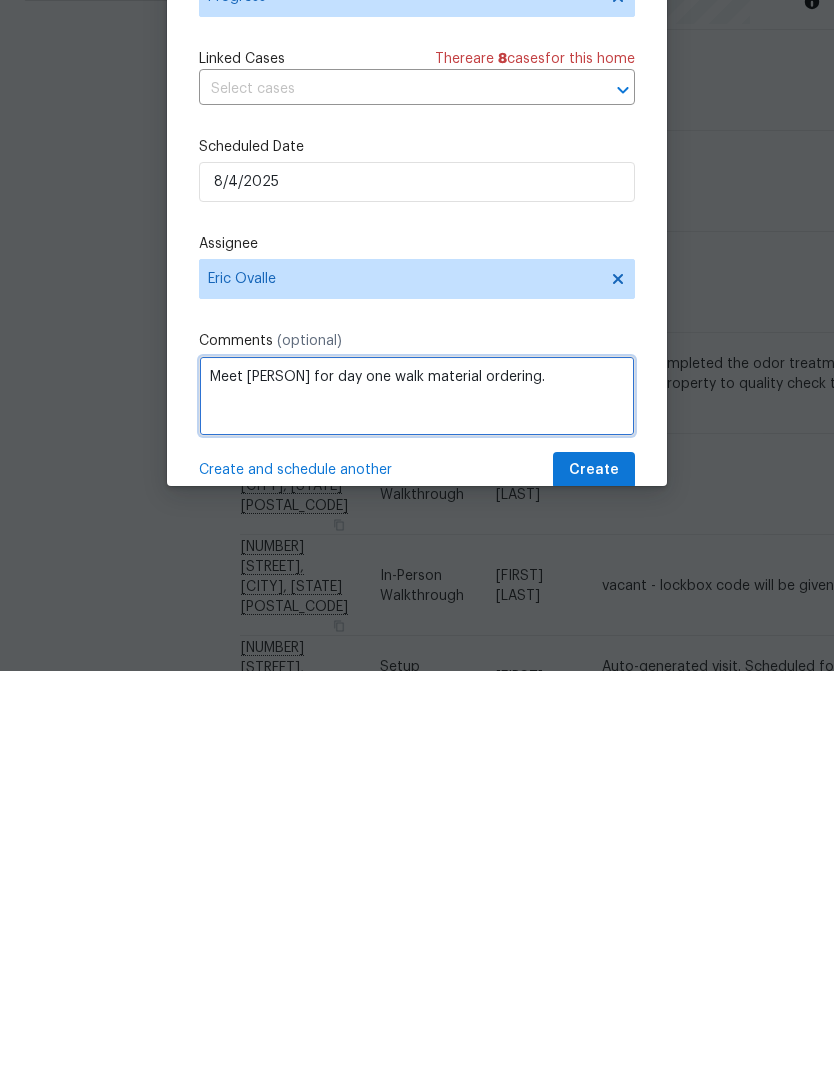 type on "Meet Cynthia for day one walk material ordering." 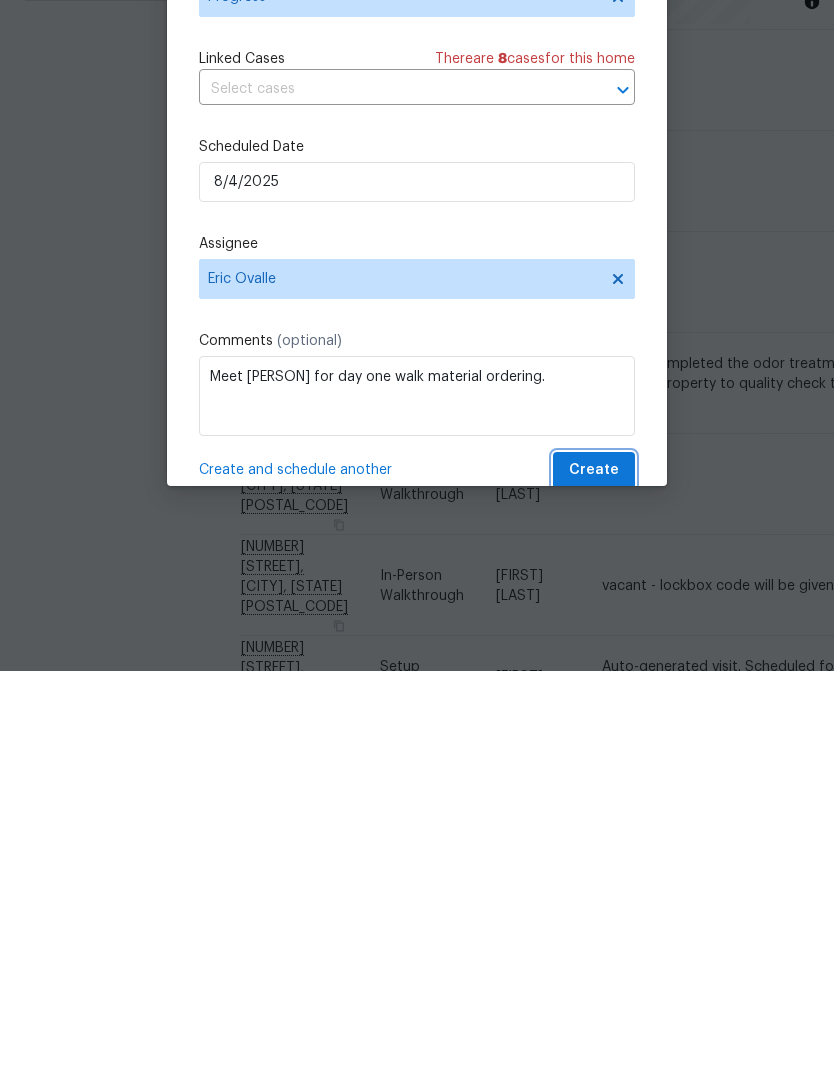click on "Create" at bounding box center [594, 869] 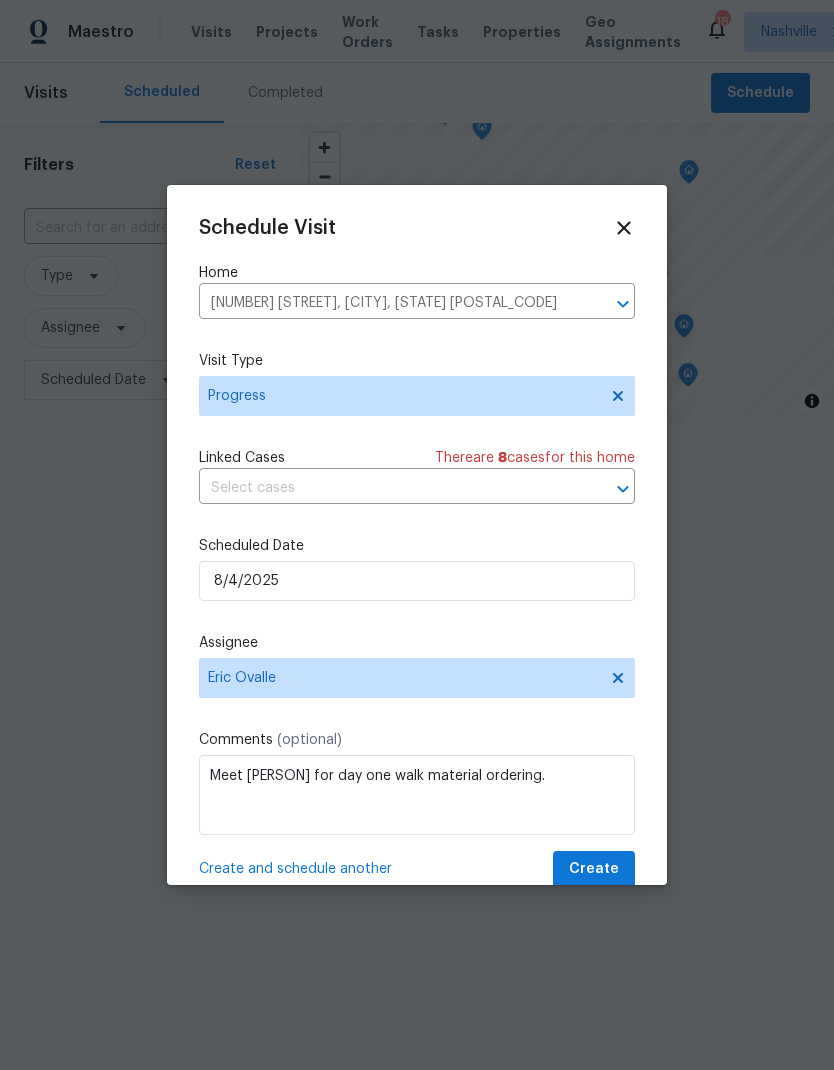 scroll, scrollTop: 0, scrollLeft: 0, axis: both 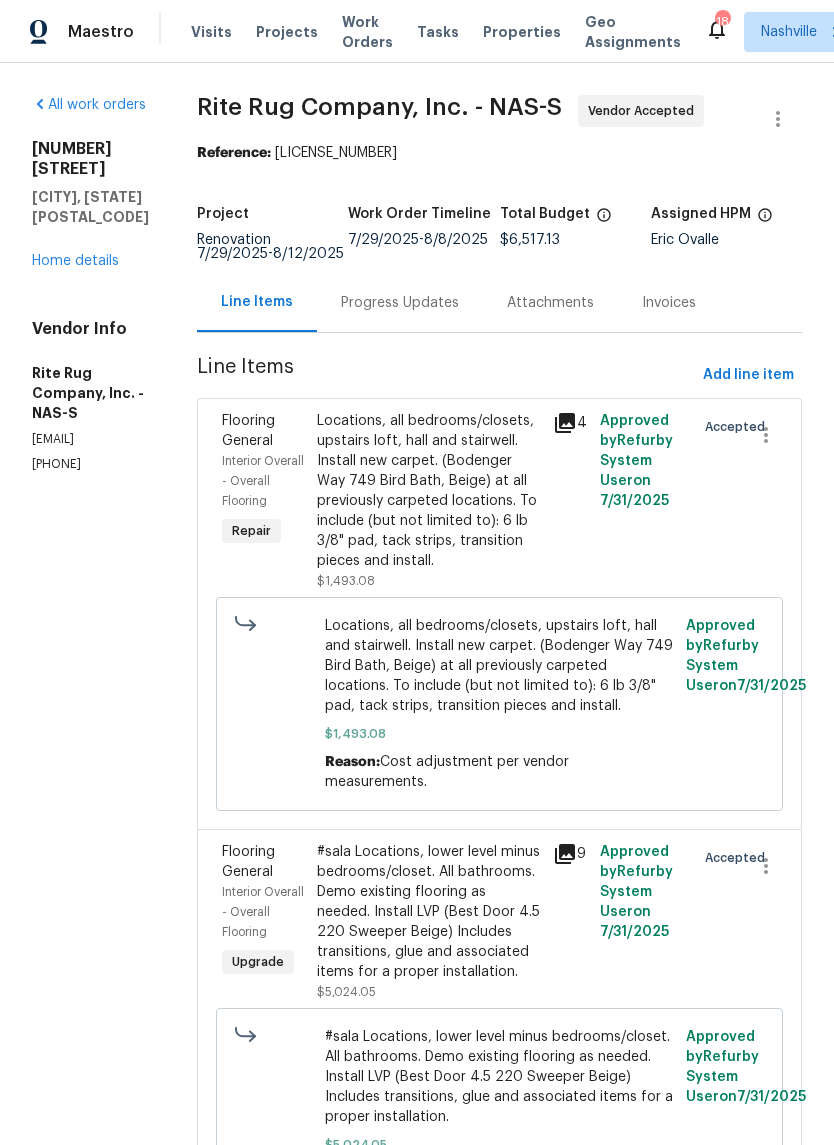 click on "Progress Updates" at bounding box center [400, 303] 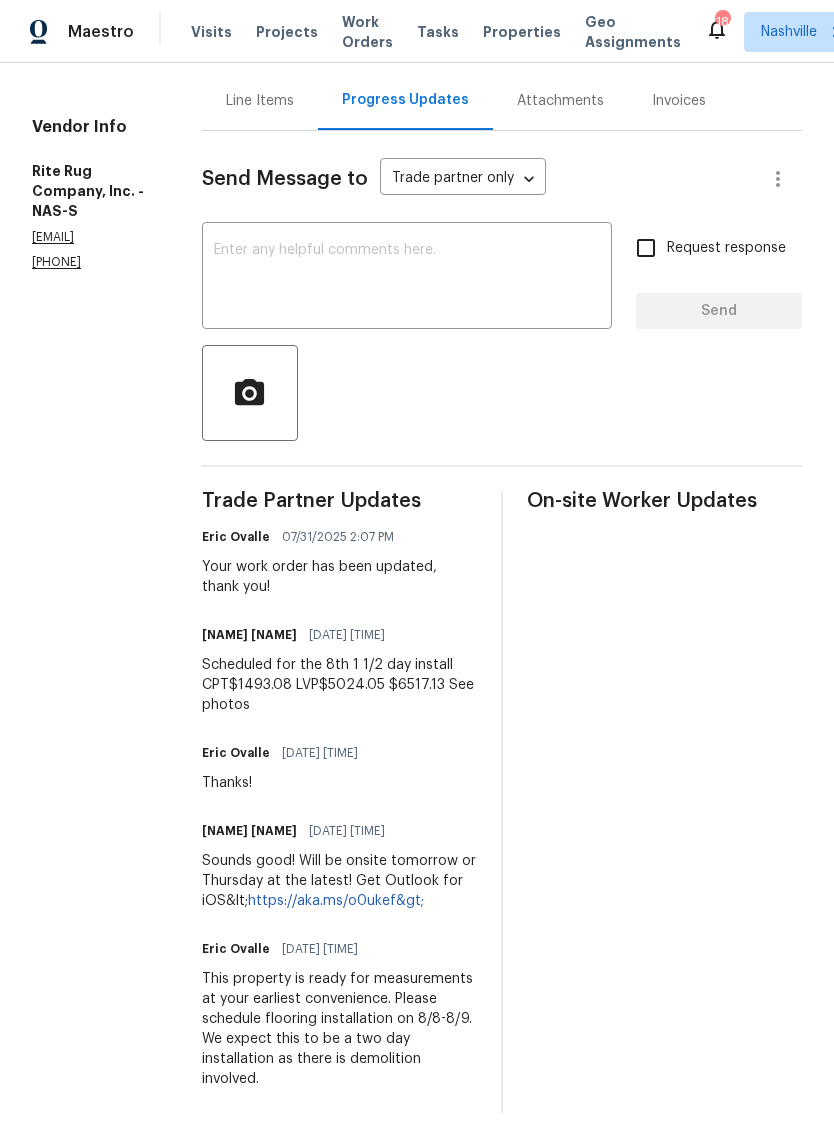 scroll, scrollTop: 215, scrollLeft: 0, axis: vertical 